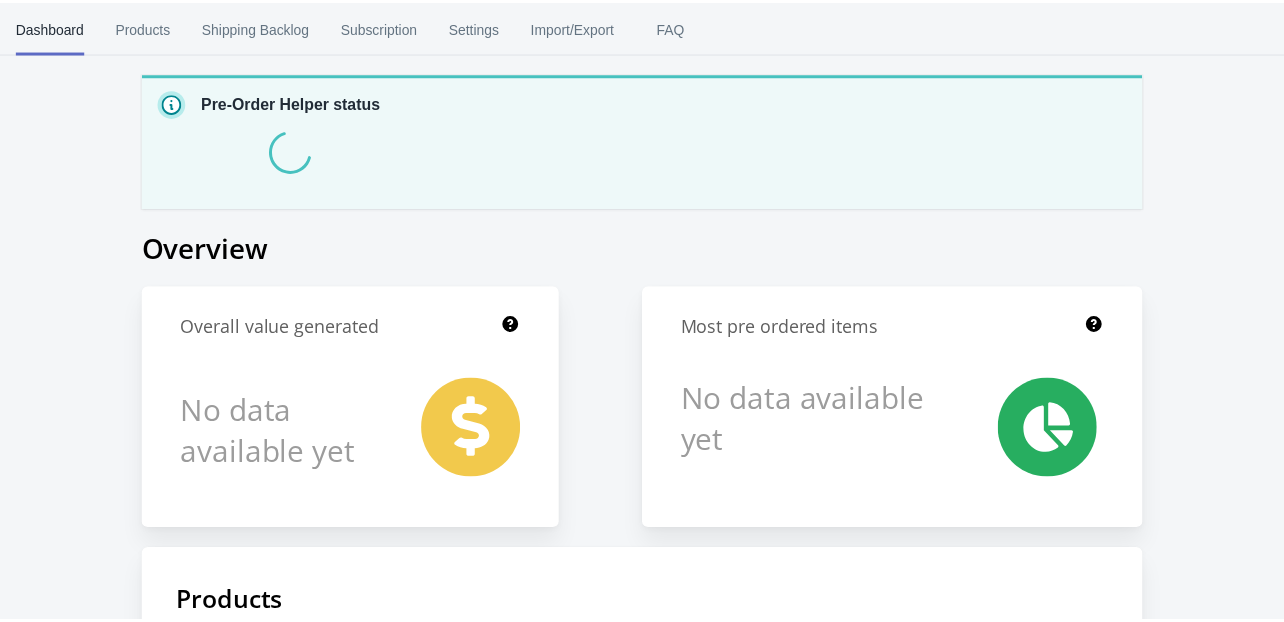 scroll, scrollTop: 0, scrollLeft: 0, axis: both 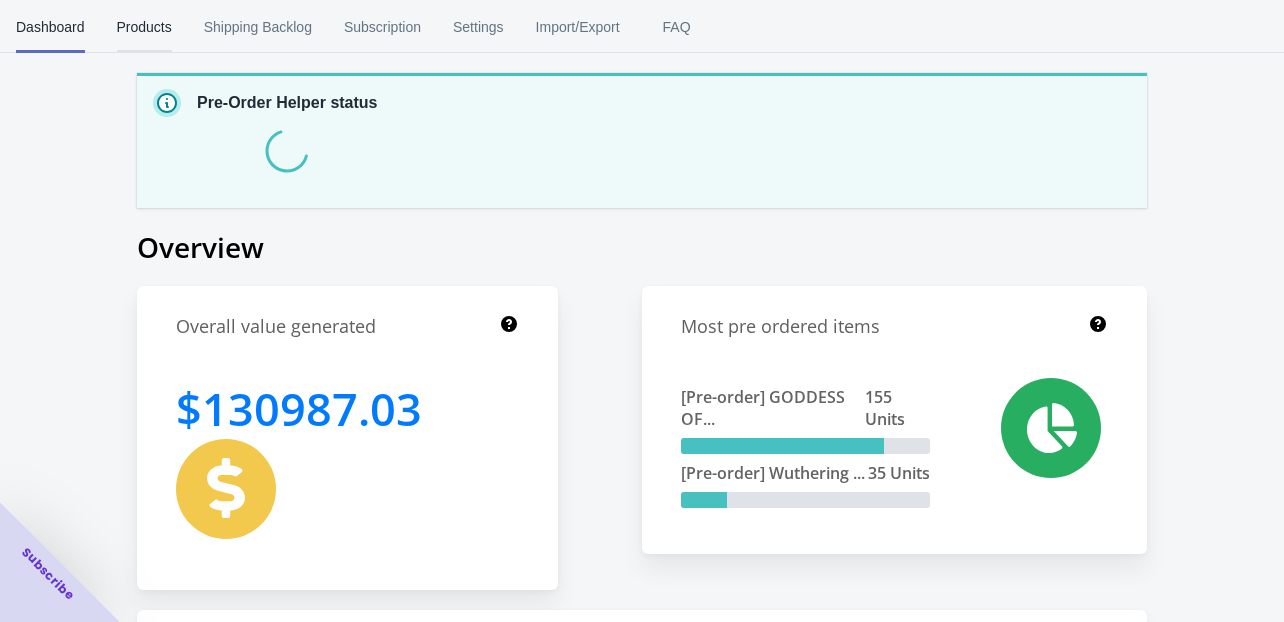 click on "Products" at bounding box center [144, 27] 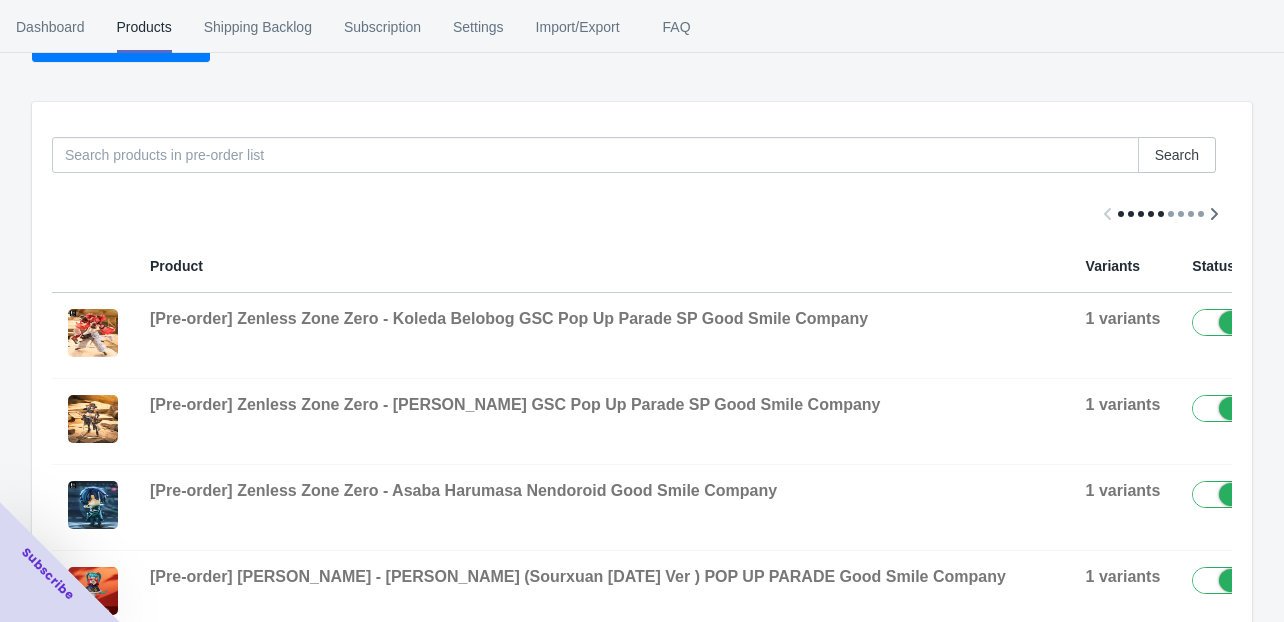 scroll, scrollTop: 0, scrollLeft: 0, axis: both 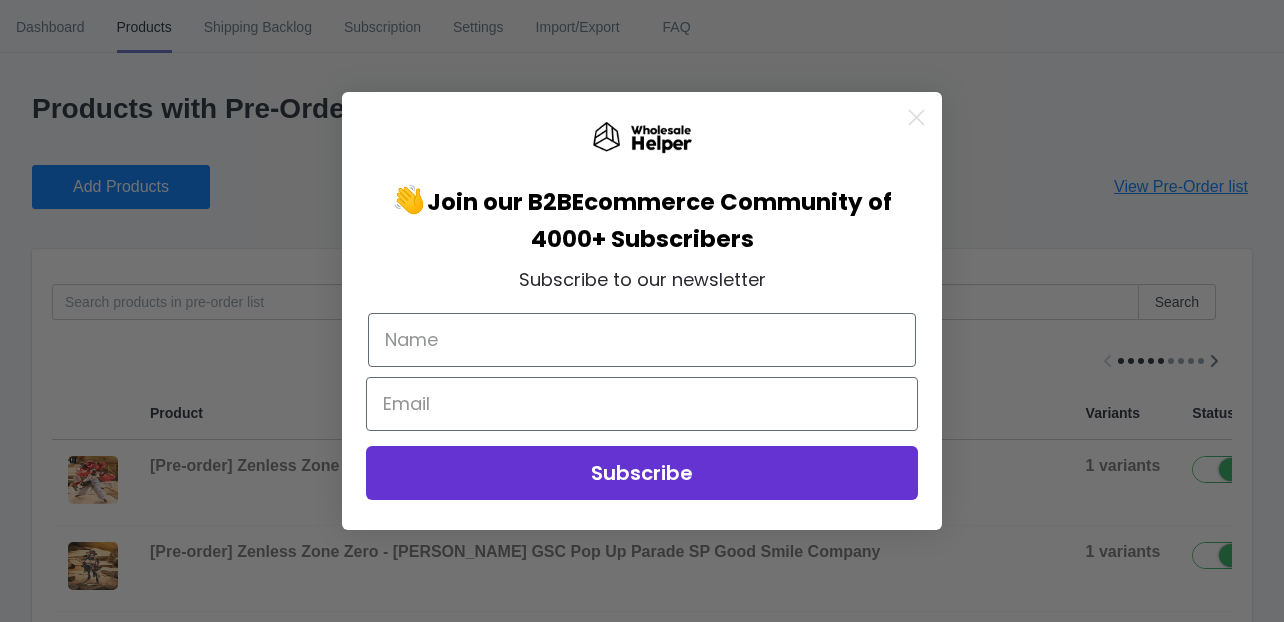 click 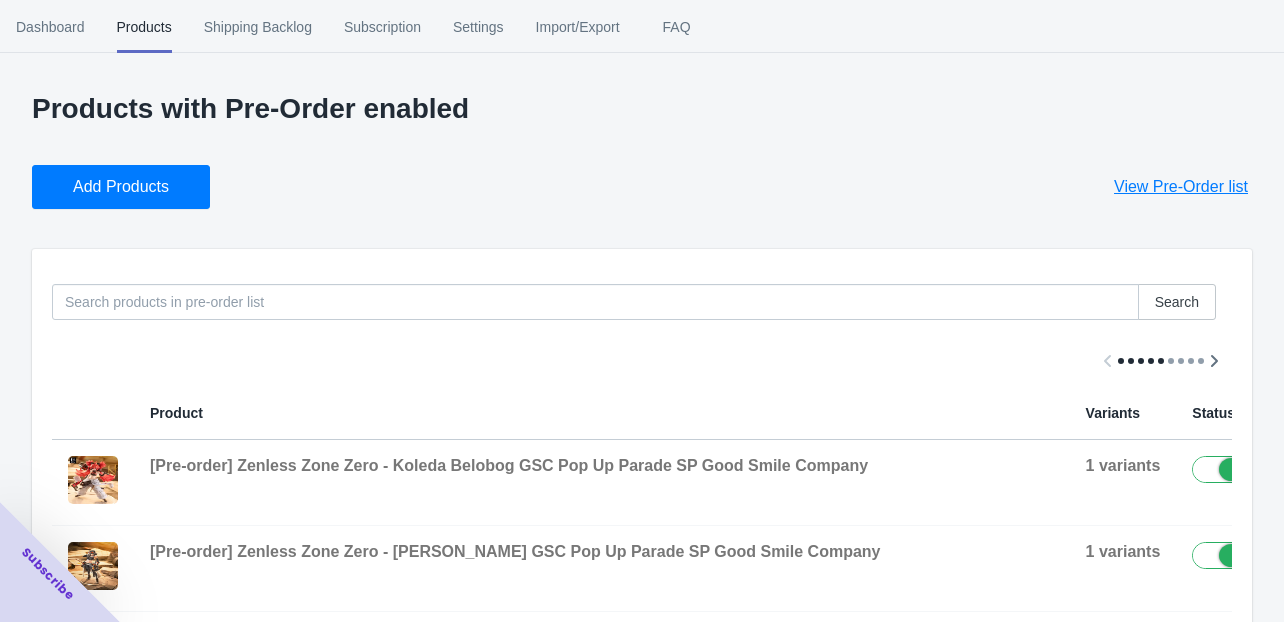 click on "Products with Pre-Order enabled" at bounding box center [642, 109] 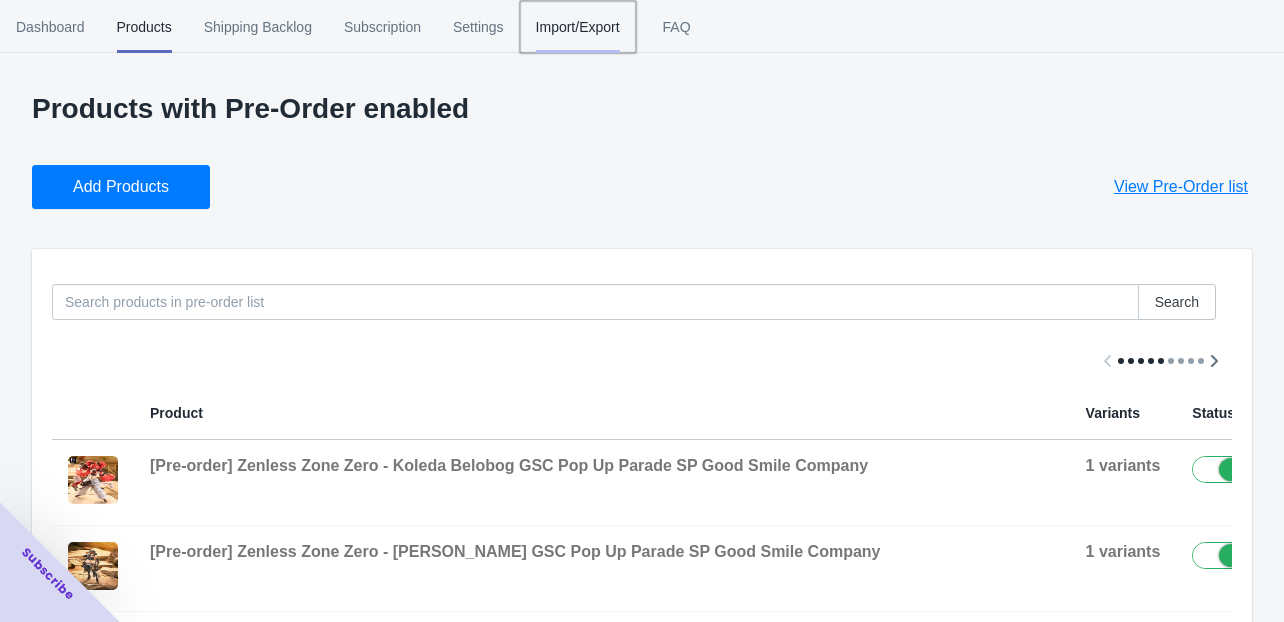 click on "Import/Export" at bounding box center [578, 27] 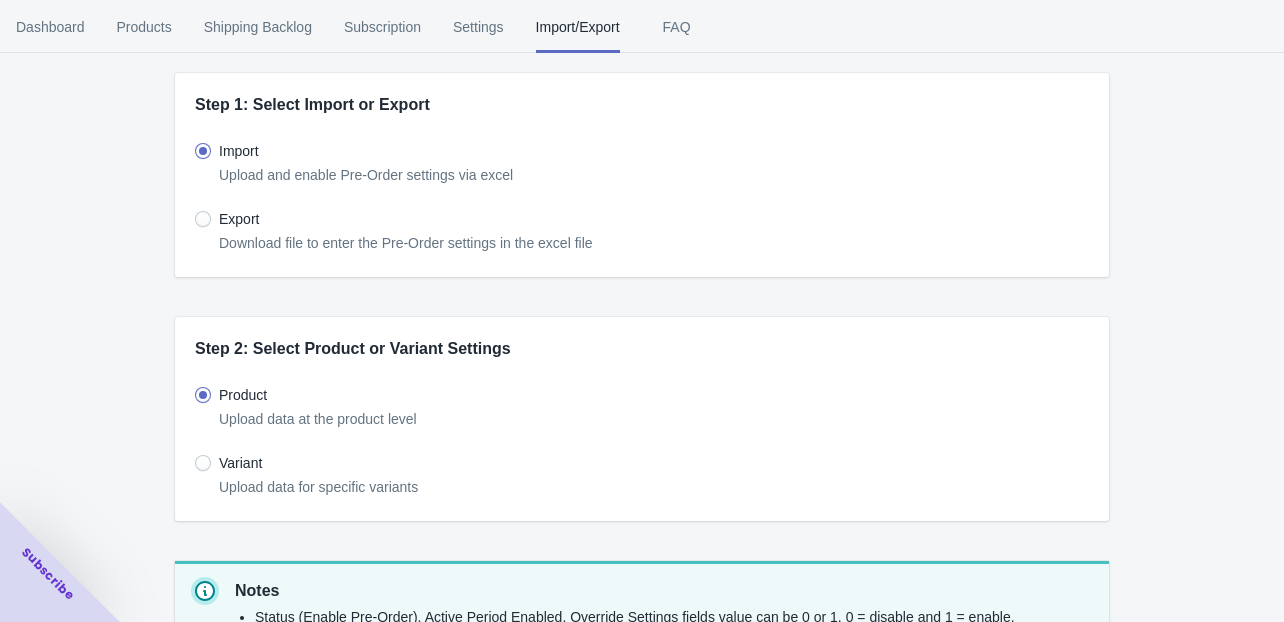 click on "Export" at bounding box center (239, 219) 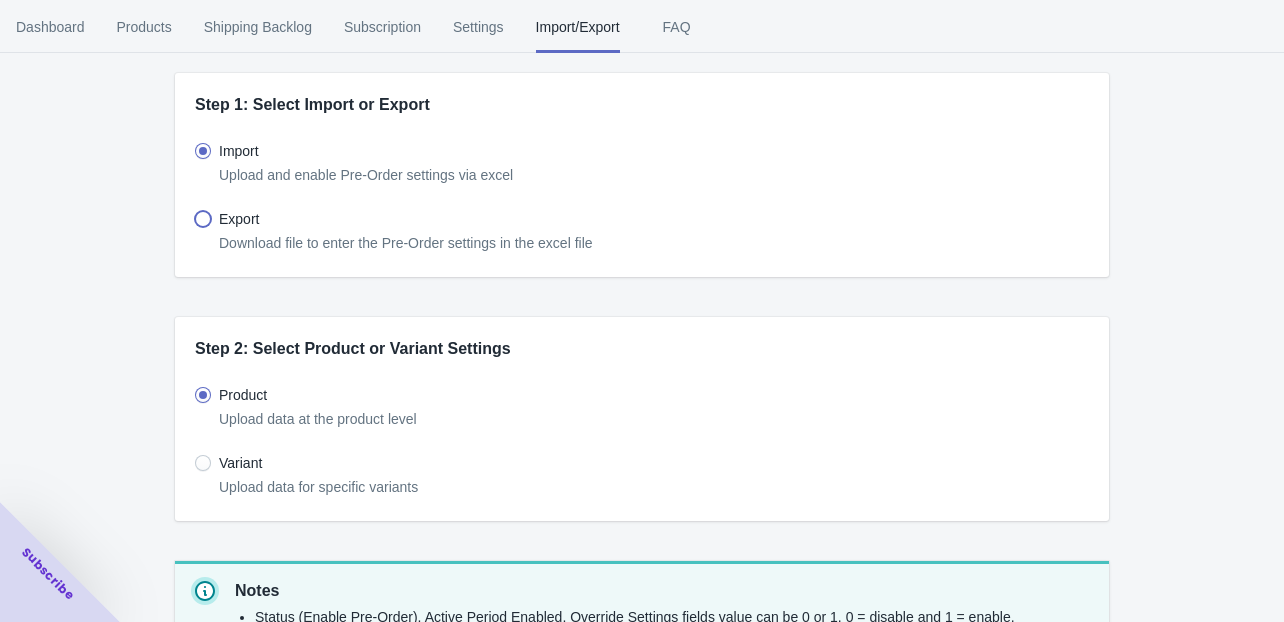 click on "Export" at bounding box center [200, 214] 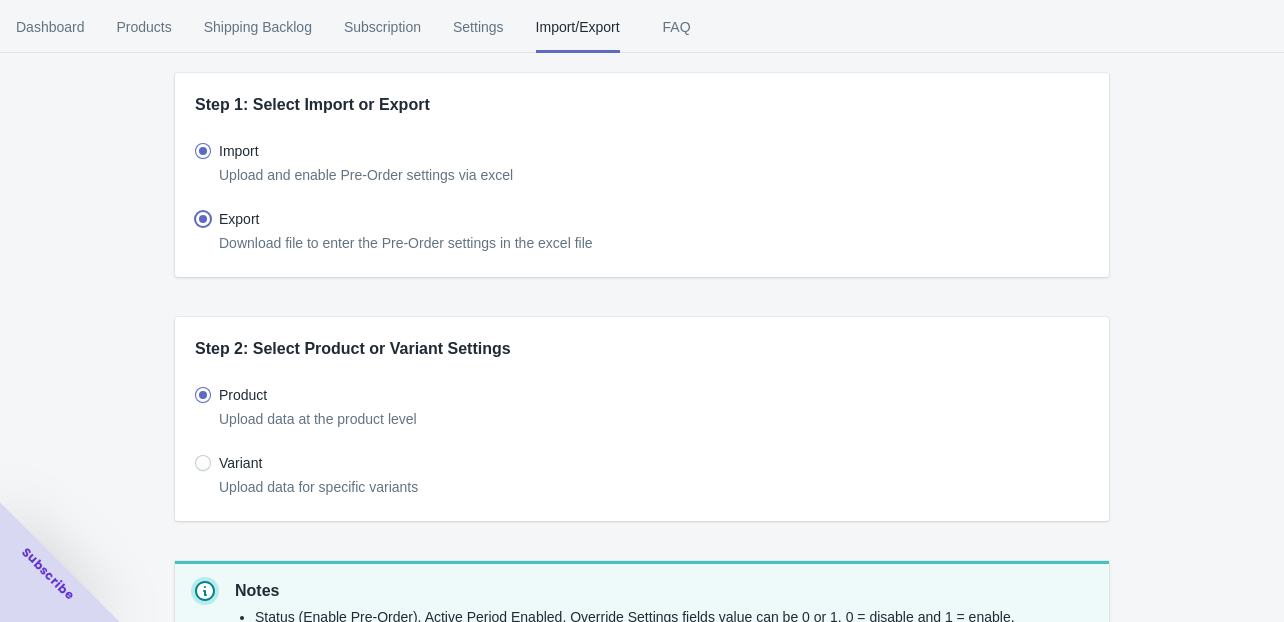 radio on "true" 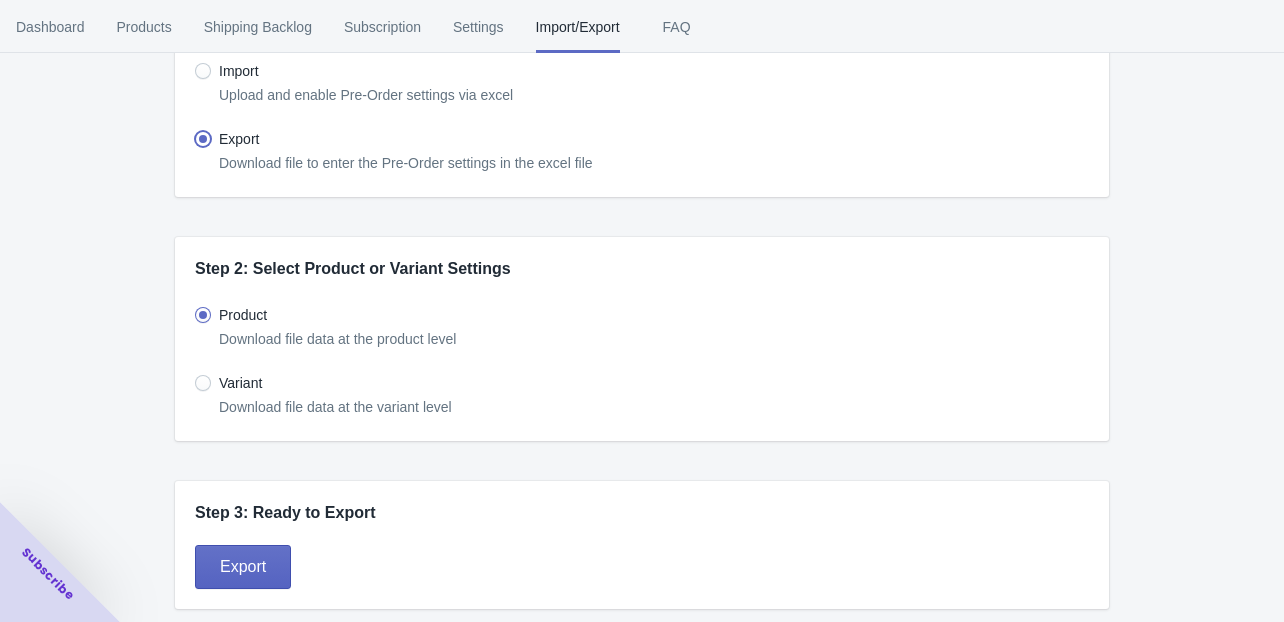scroll, scrollTop: 86, scrollLeft: 0, axis: vertical 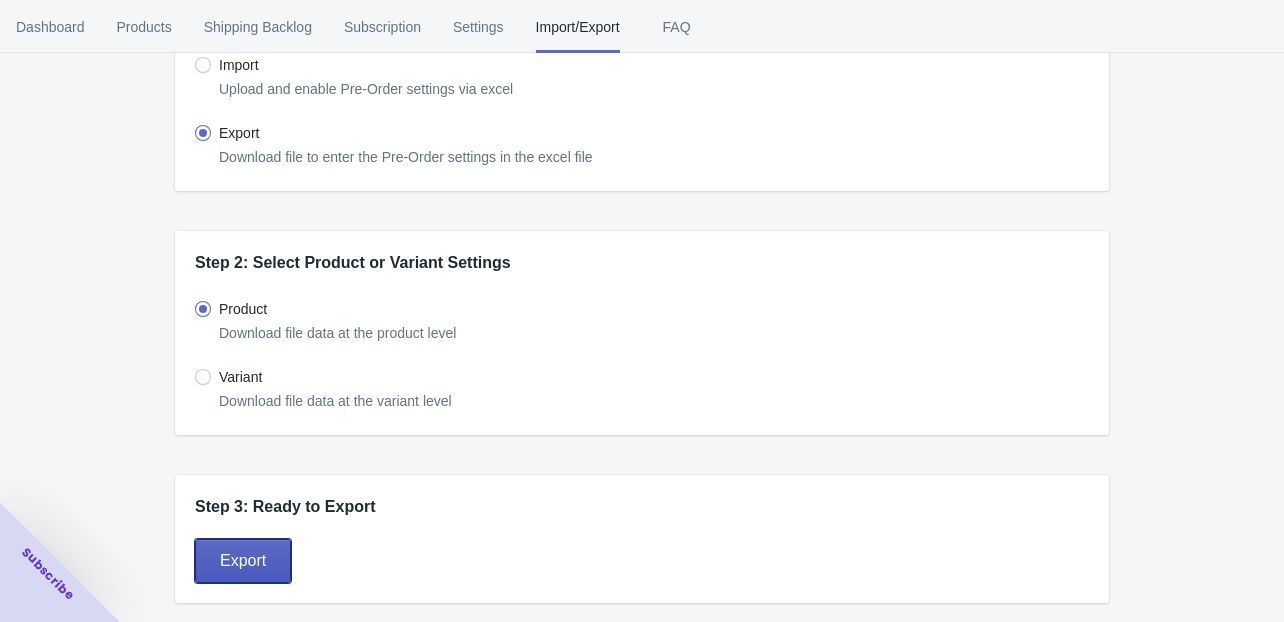 click on "Export" at bounding box center [243, 561] 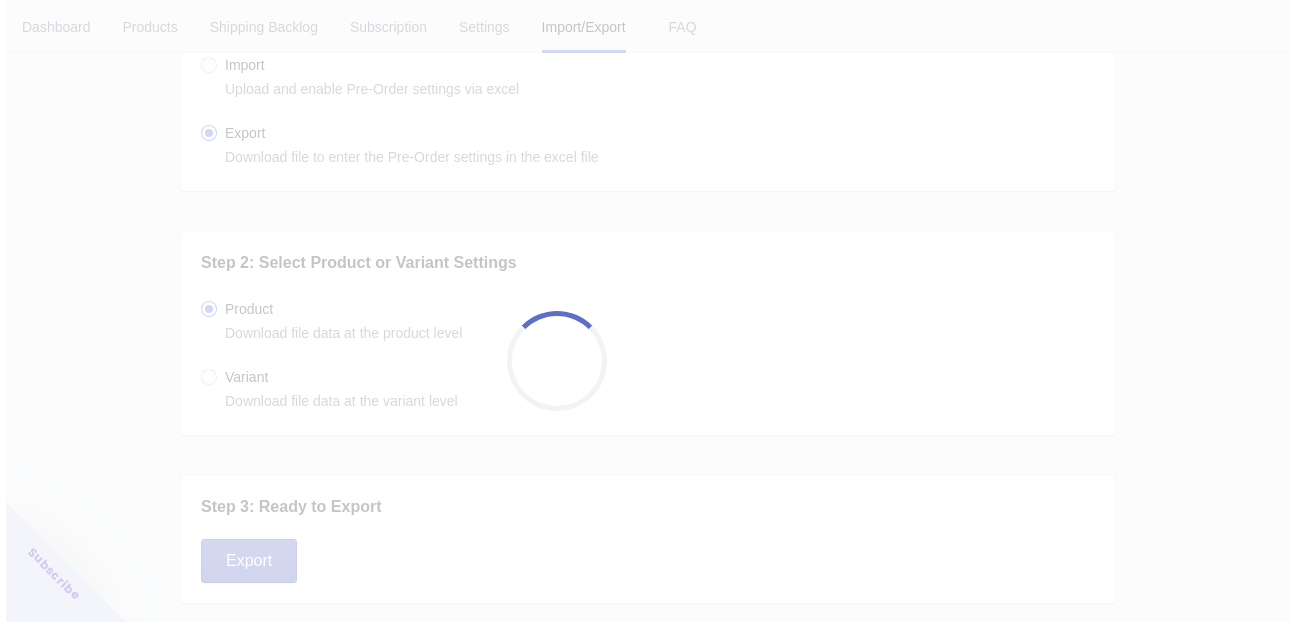 scroll, scrollTop: 0, scrollLeft: 0, axis: both 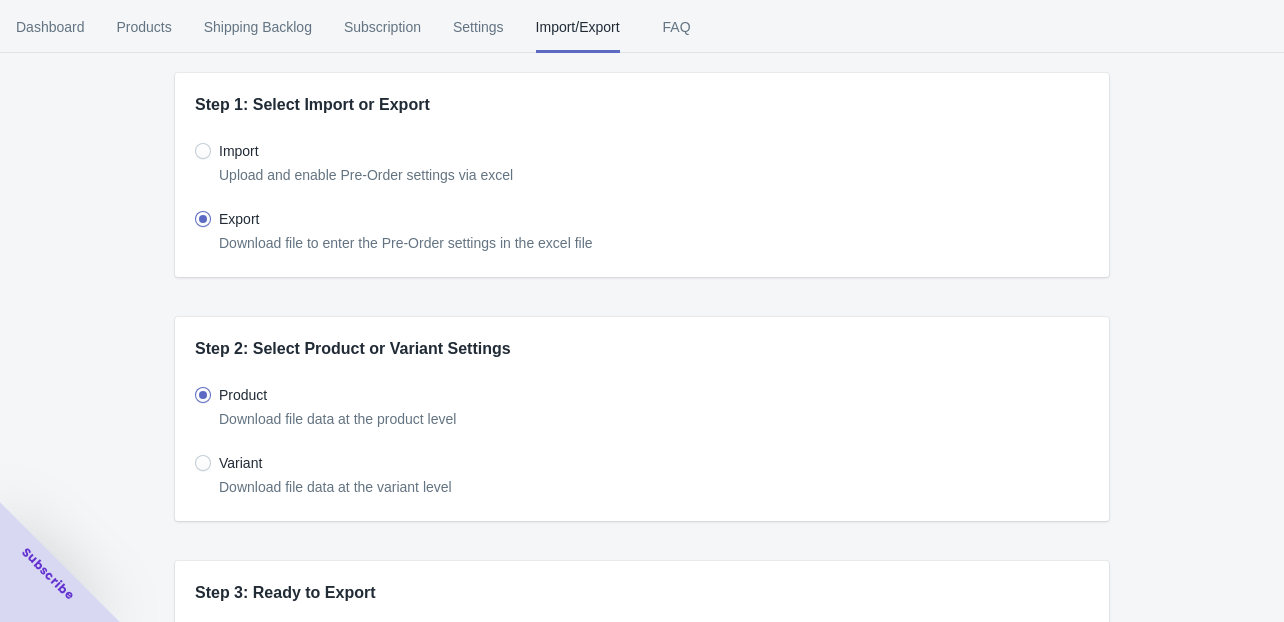 click on "Step 1: Select Import or Export Import Upload and enable Pre-Order settings via excel Export Download file to enter the Pre-Order settings in the excel file Step 2: Select Product or Variant Settings Product Download file data at the product level Variant Download file data at the variant level Step 3: Ready to Export Export" at bounding box center (642, 354) 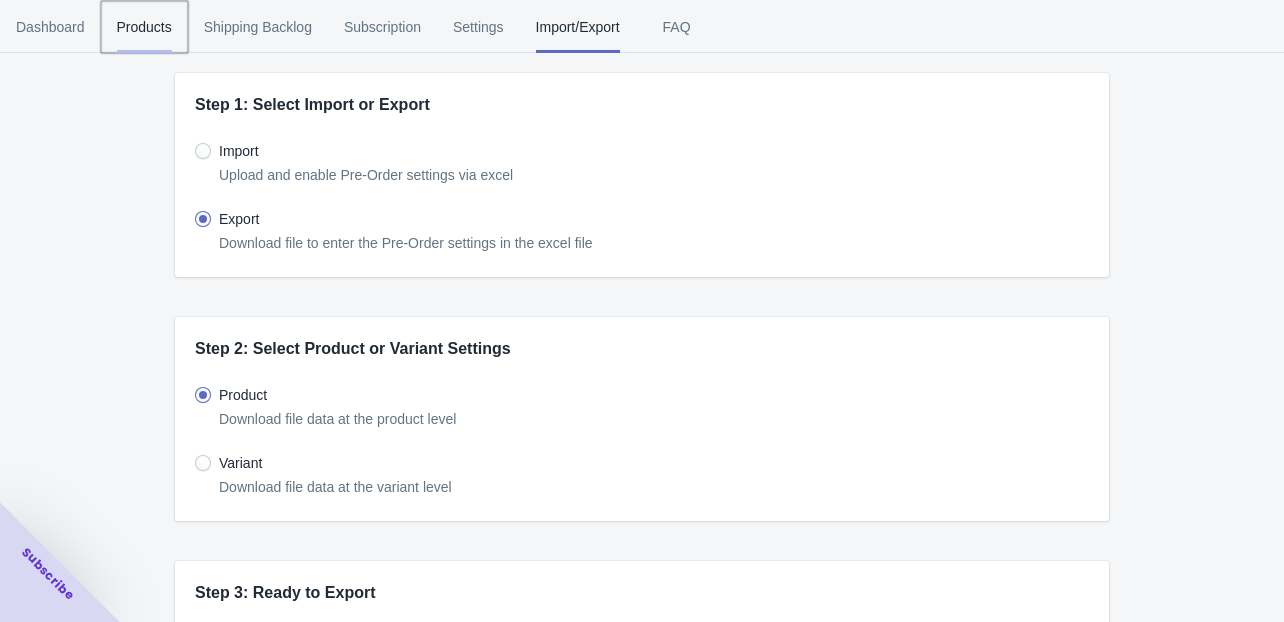 click on "Products" at bounding box center [144, 27] 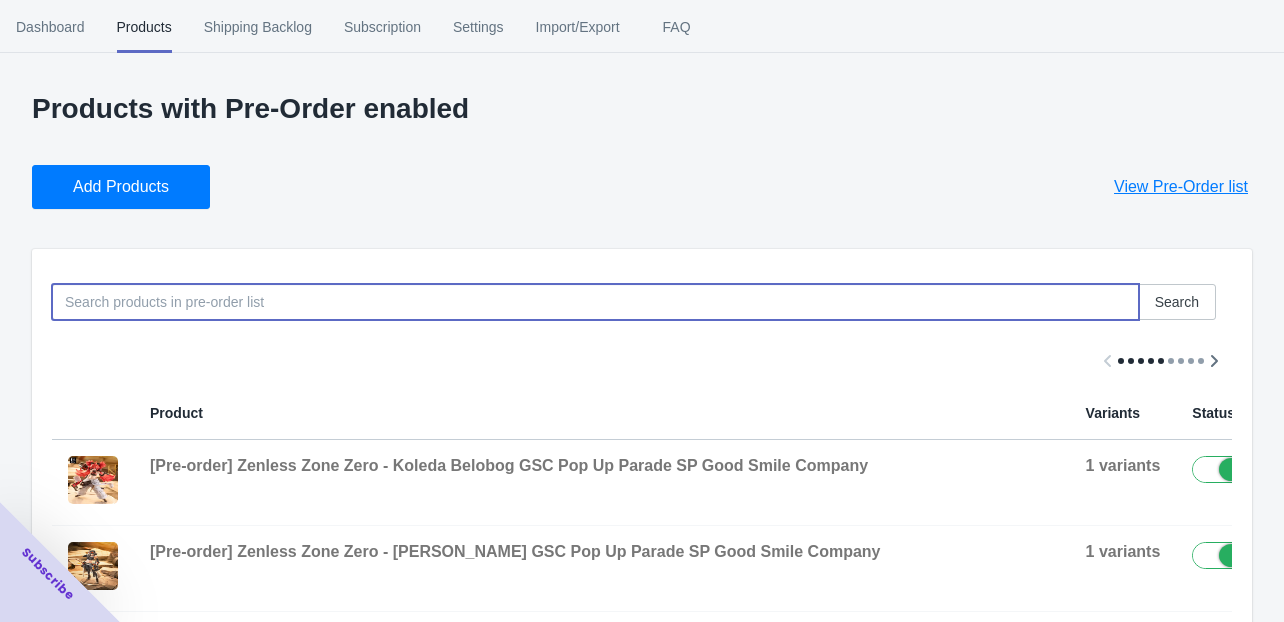 click at bounding box center [595, 302] 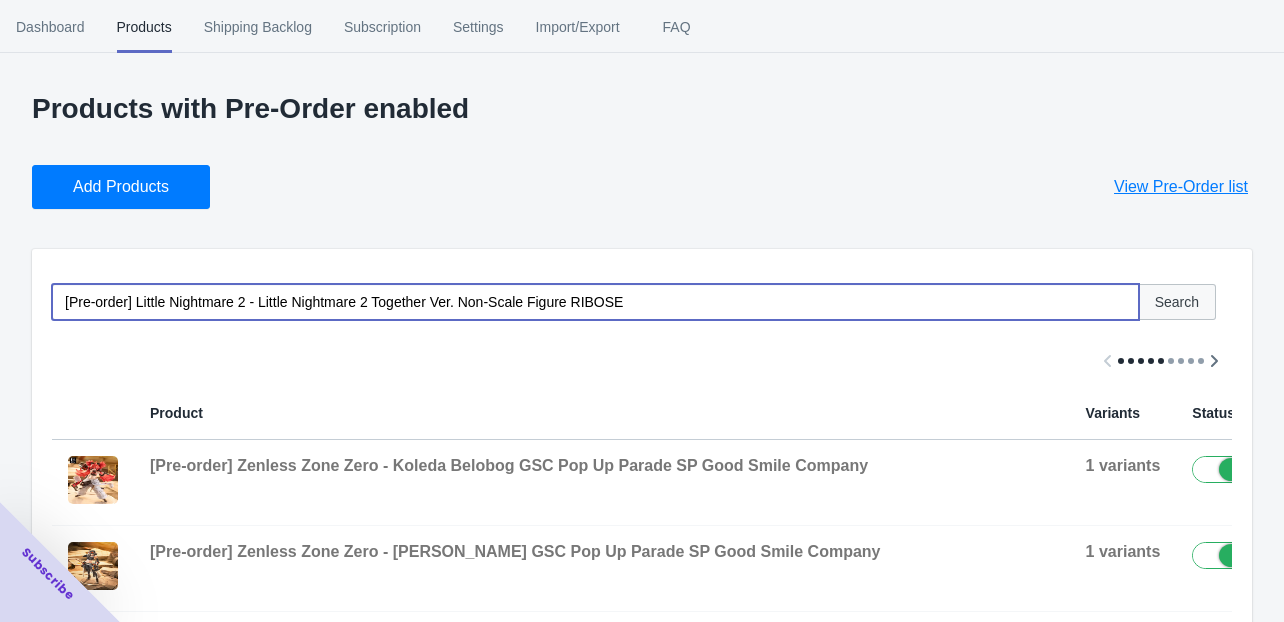 type on "[Pre-order] Little Nightmare 2 - Little Nightmare 2 Together Ver. Non-Scale Figure RIBOSE" 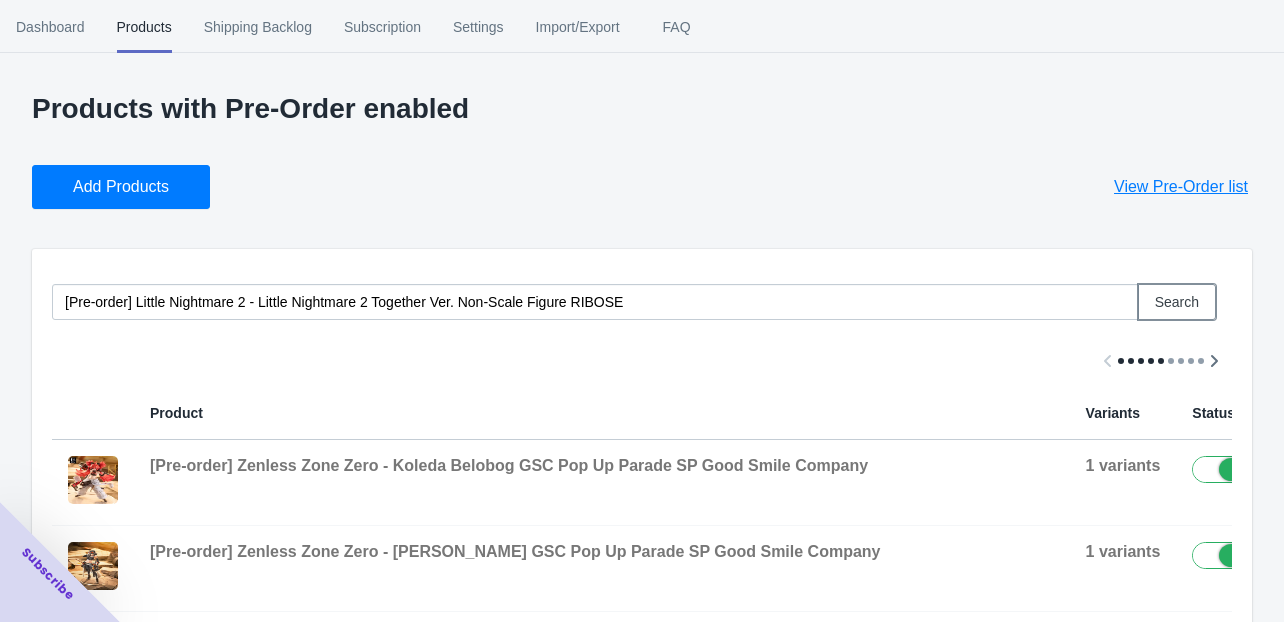 drag, startPoint x: 1168, startPoint y: 304, endPoint x: 1114, endPoint y: 312, distance: 54.589375 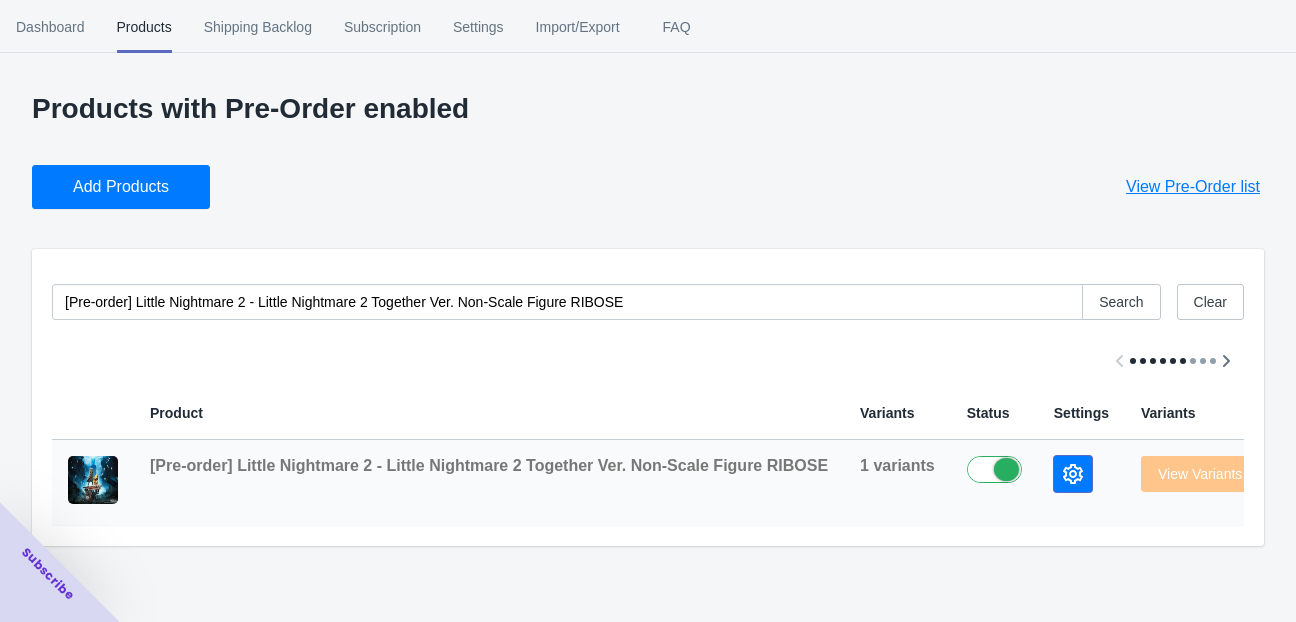 click at bounding box center [1073, 474] 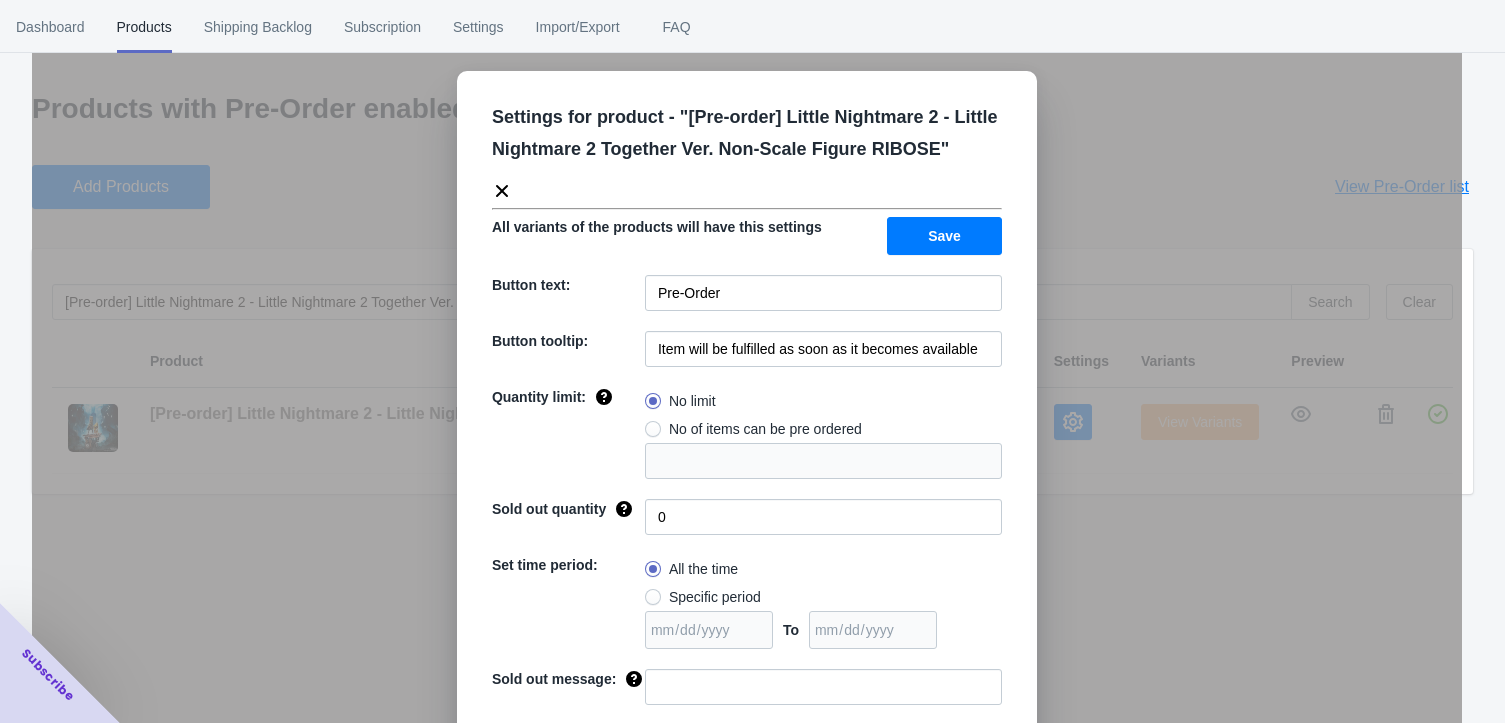 scroll, scrollTop: 7, scrollLeft: 0, axis: vertical 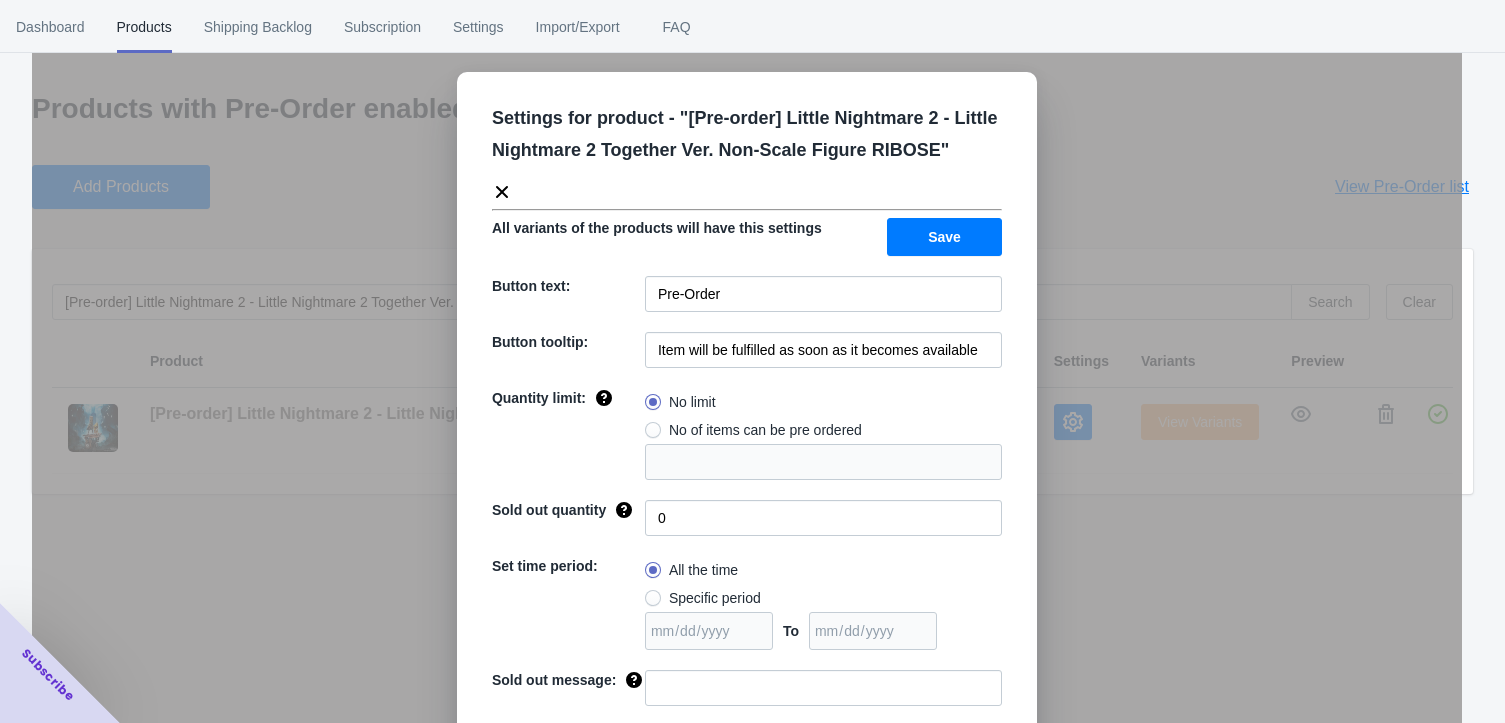 click on "Settings for product - " [Pre-order] Little Nightmare 2 - Little Nightmare 2 Together Ver. Non-Scale Figure RIBOSE " All variants of the products will have this settings Save Button text: Pre-Order Button tooltip: Item will be fulfilled as soon as it becomes available Quantity limit: No limit No of items can be pre ordered Sold out quantity 0 Set time period: All the time Specific period [DATE] To [DATE] Sold out message: Override settings: Do not override Cancel Save" at bounding box center (747, 454) 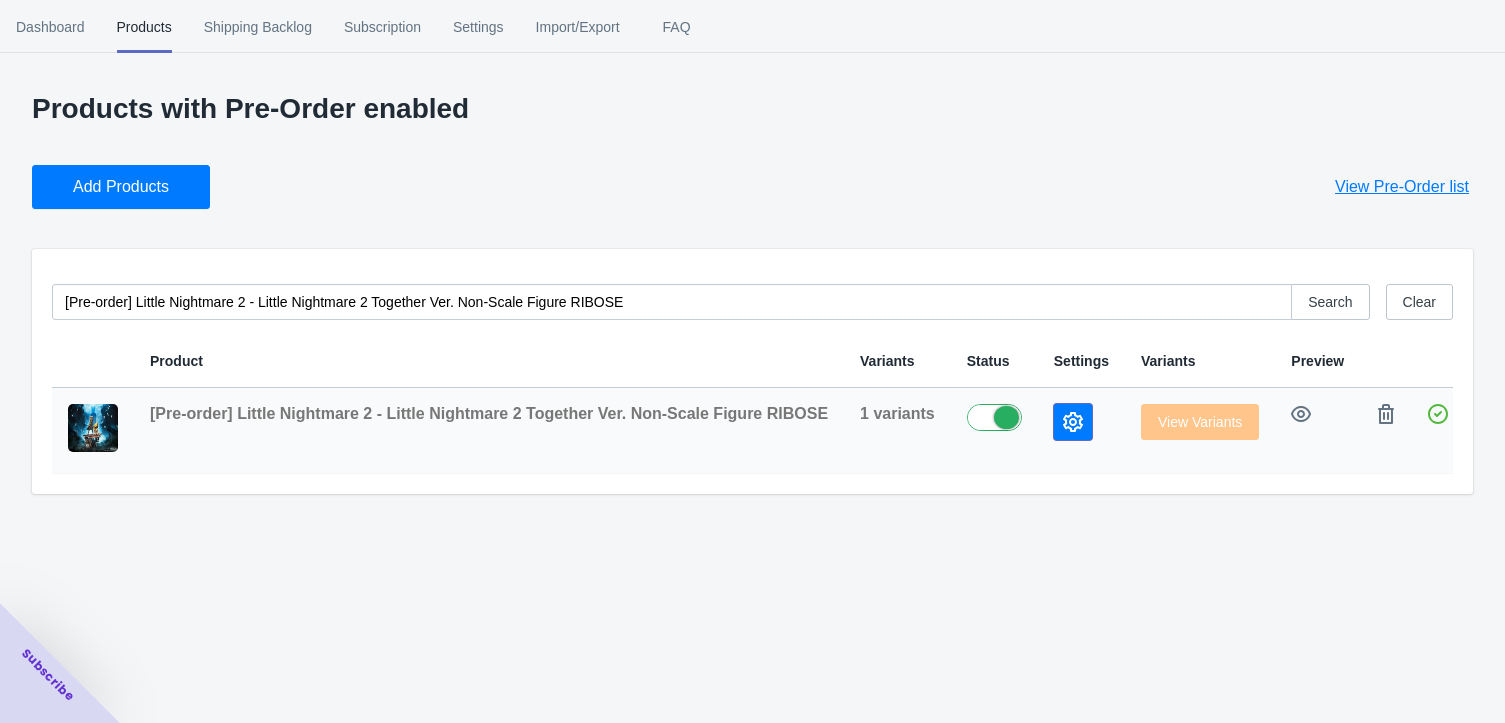 click 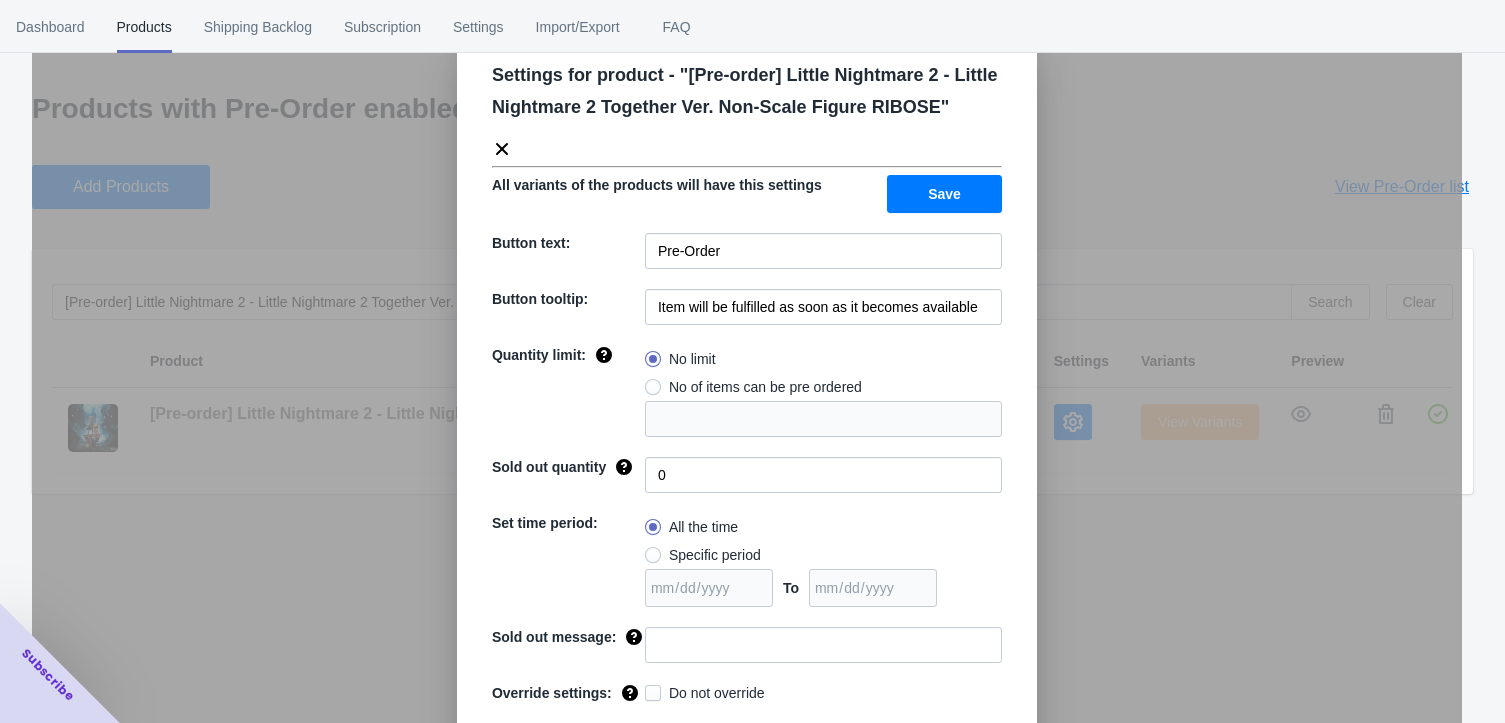 scroll, scrollTop: 99, scrollLeft: 0, axis: vertical 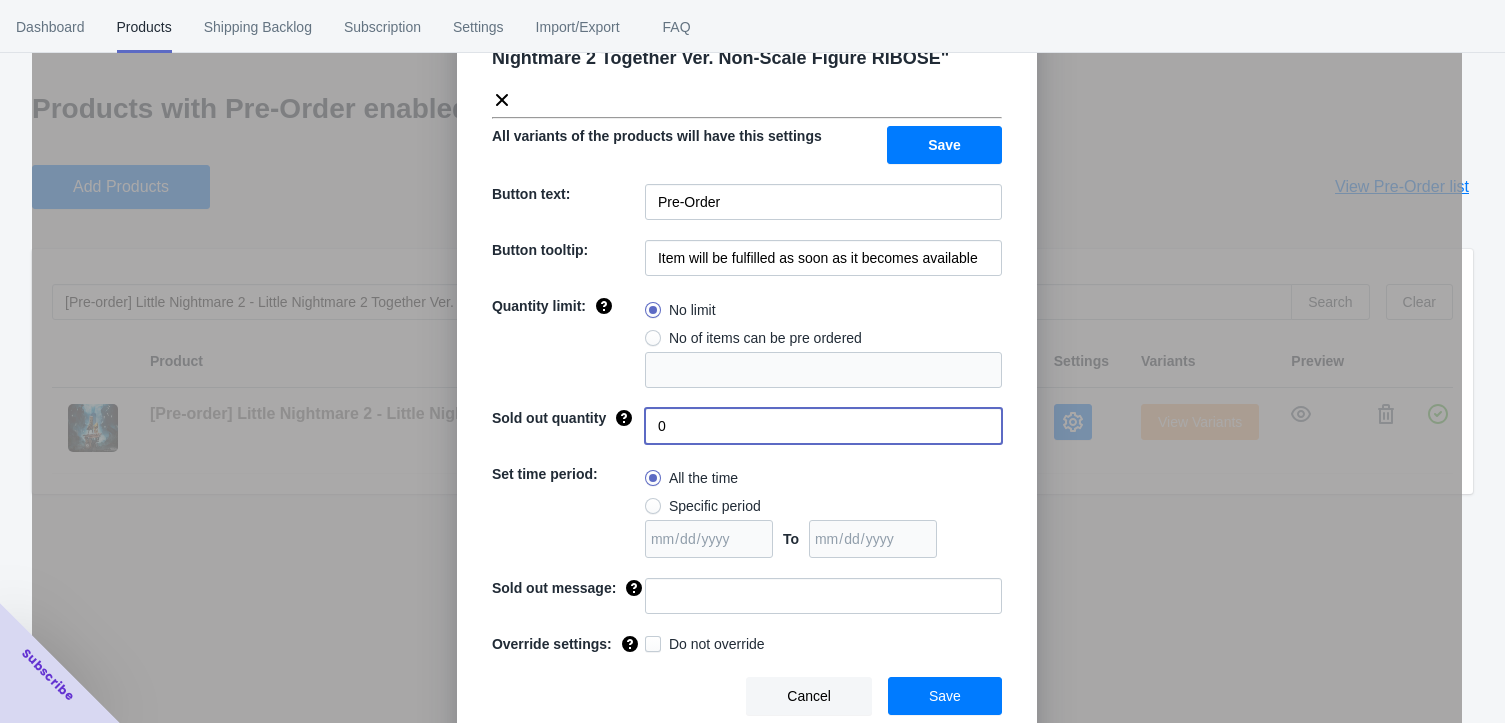 click on "0" at bounding box center [823, 426] 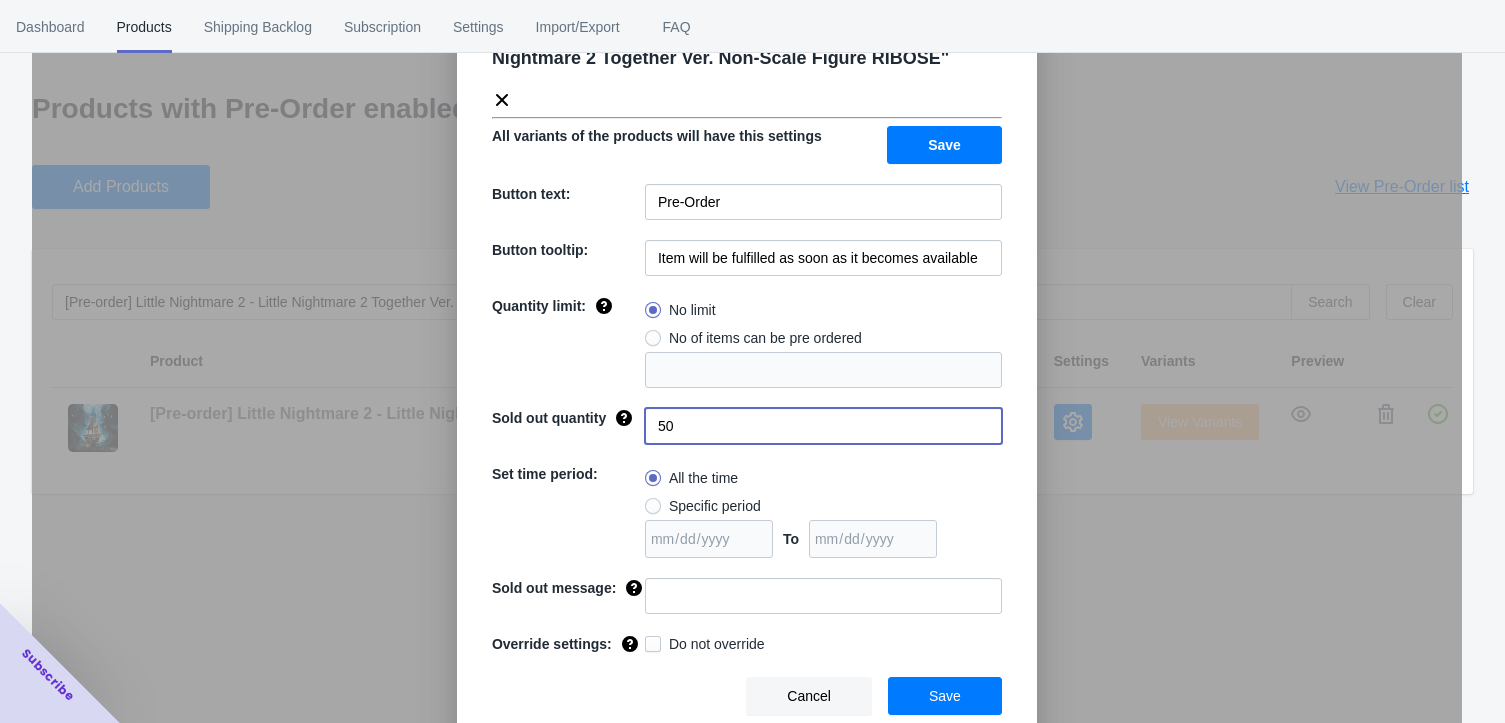 type on "50" 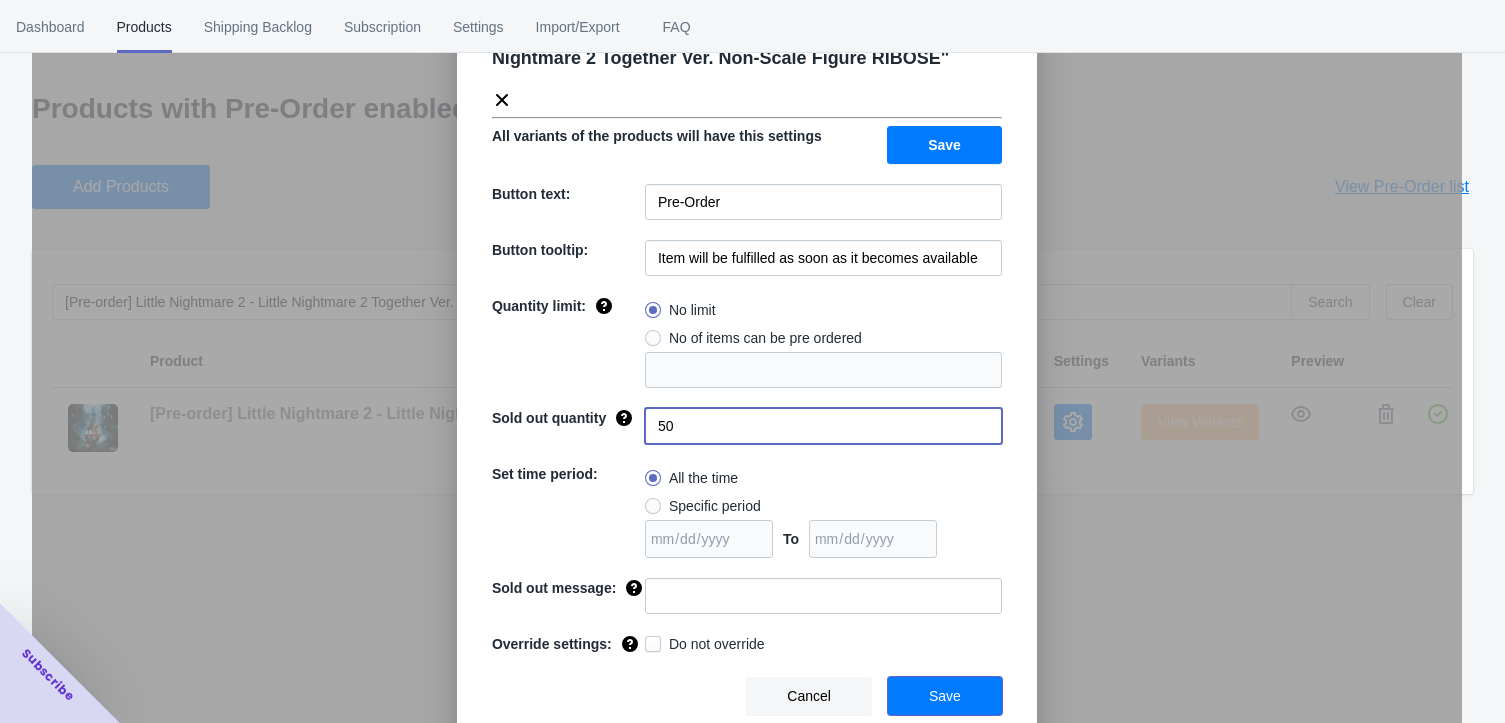 click on "Save" at bounding box center [945, 696] 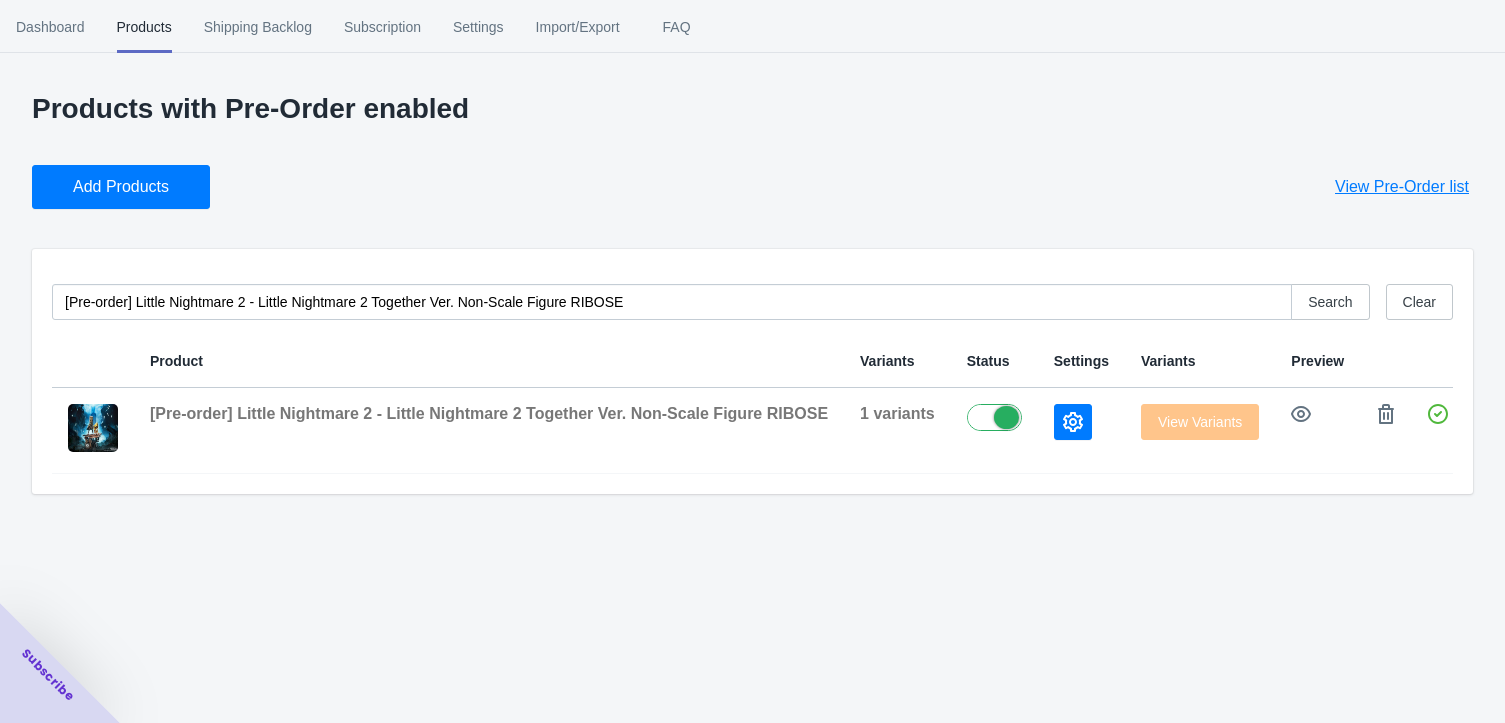 click on "Dashboard  Products Shipping Backlog Subscription Settings Import/Export FAQ Dashboard  Products Shipping Backlog Subscription Settings Import/Export FAQ Products with Pre-Order enabled Add Products View Pre-Order list [Pre-order] Little Nightmare 2 - Little Nightmare 2 Together Ver. Non-Scale Figure RIBOSE Search Clear Product Variants Status Settings Variants Preview [Pre-order] Little Nightmare 2 - Little Nightmare 2 Together Ver. Non-Scale Figure RIBOSE 1 variants View Variants" at bounding box center (752, 361) 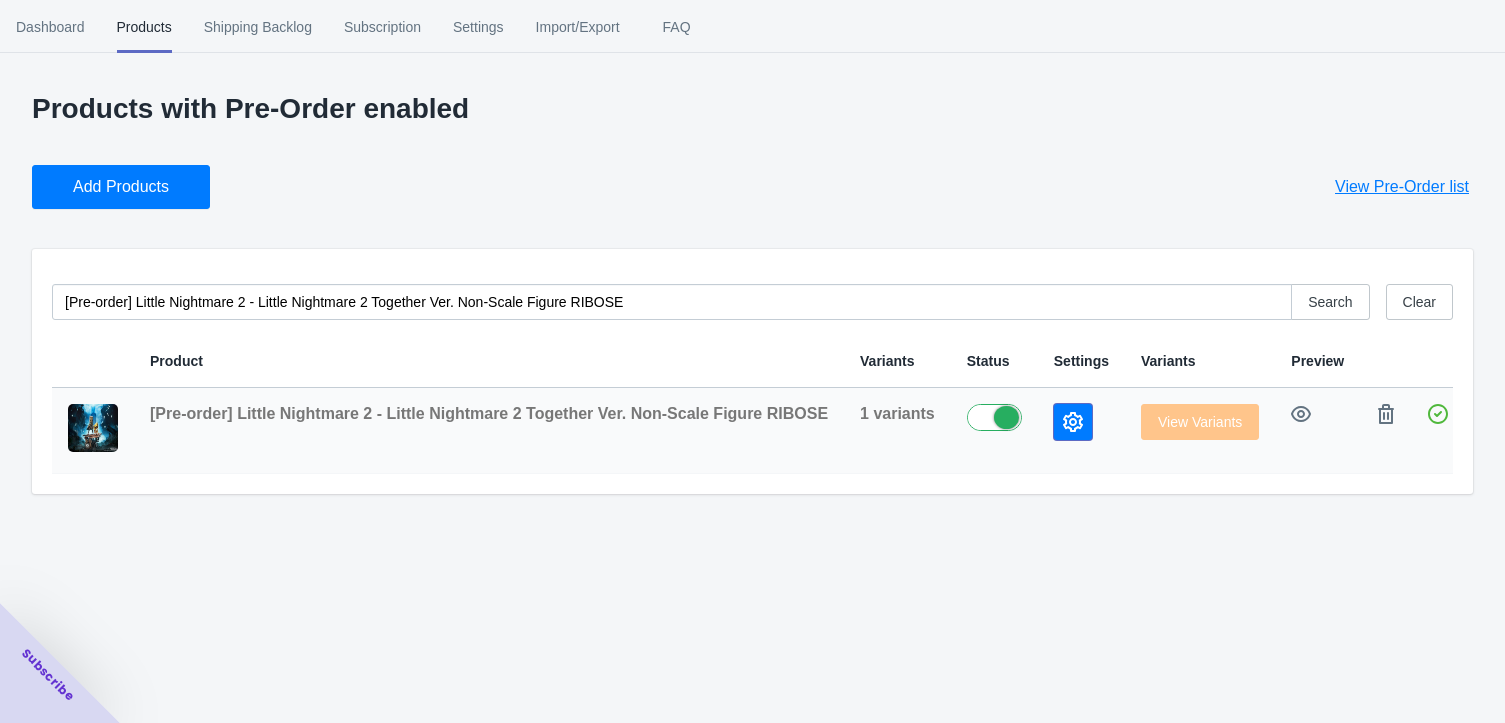 click 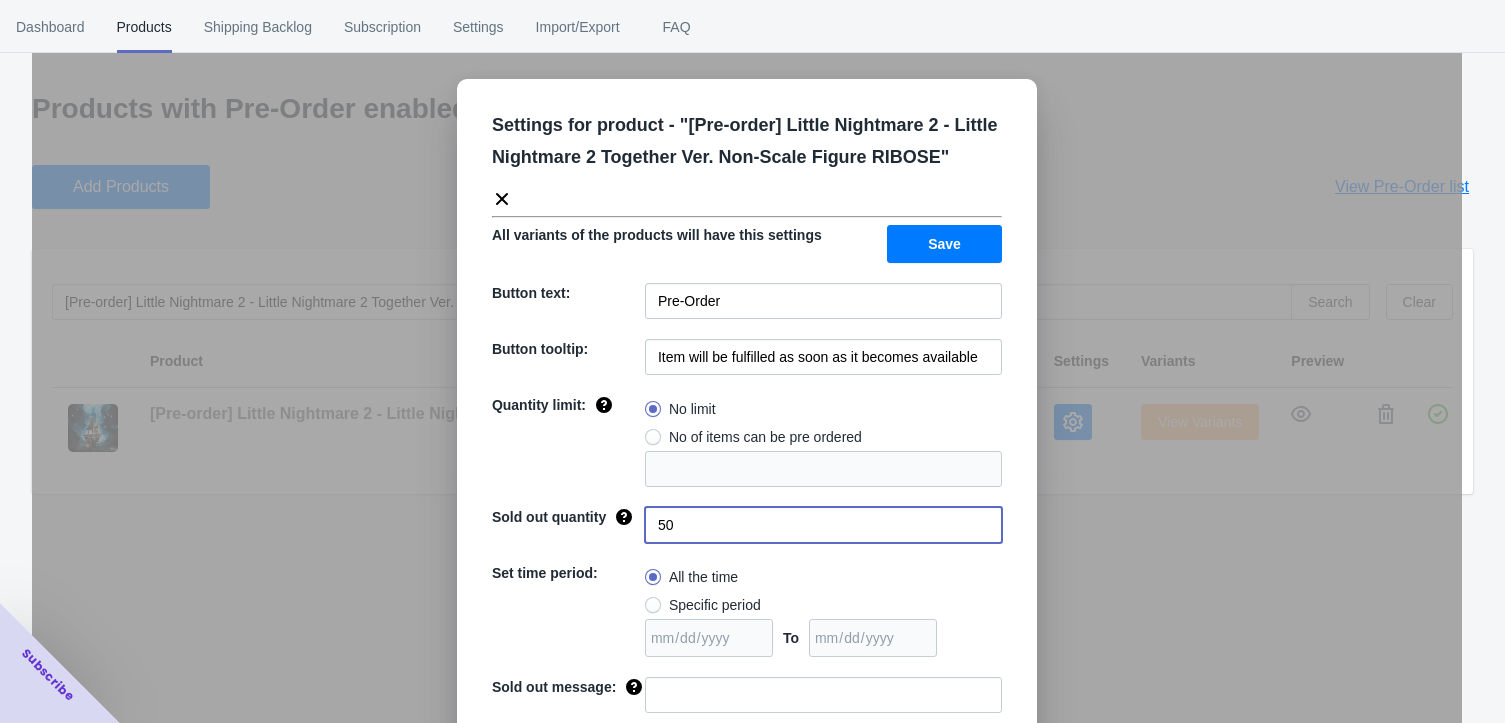 click on "50" at bounding box center (823, 525) 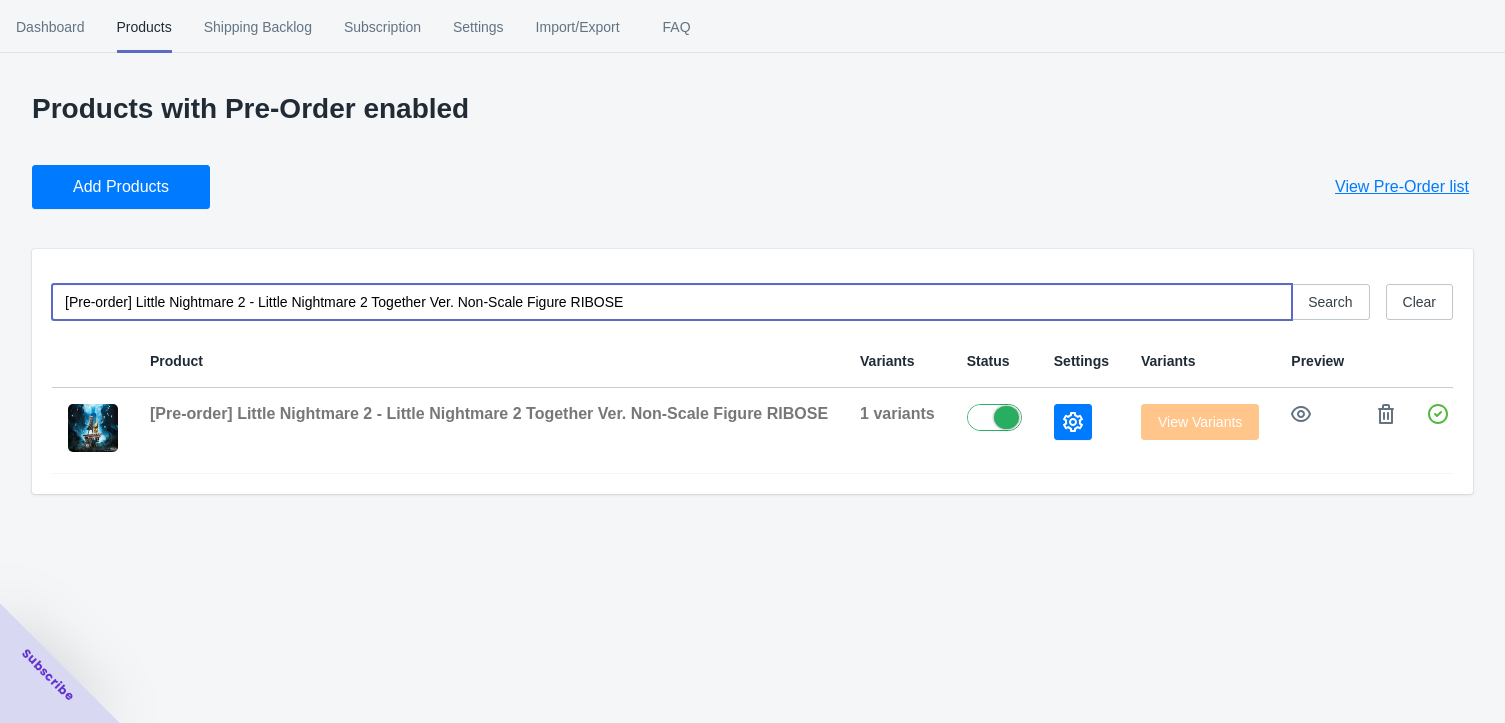 click on "[Pre-order] Little Nightmare 2 - Little Nightmare 2 Together Ver. Non-Scale Figure RIBOSE" at bounding box center (672, 302) 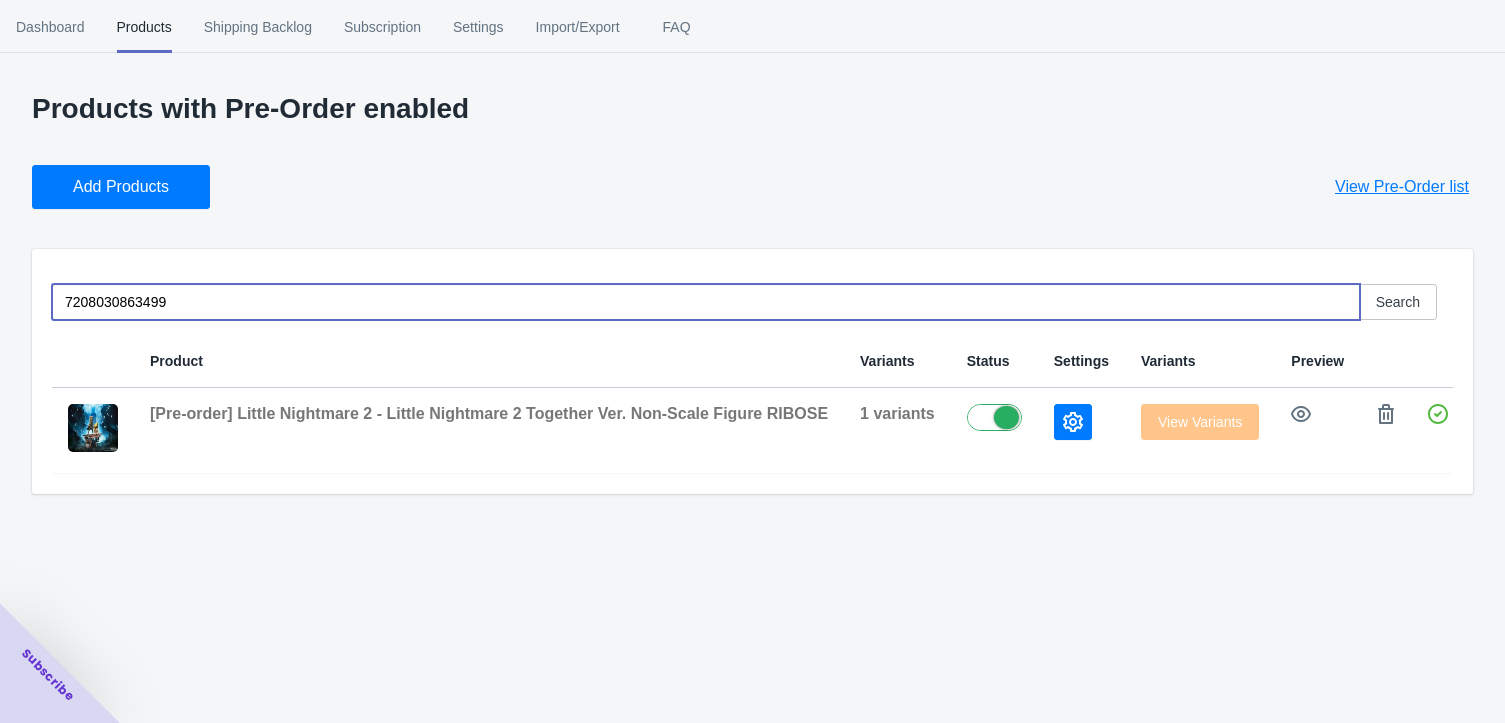 click on "7208030863499" at bounding box center [706, 302] 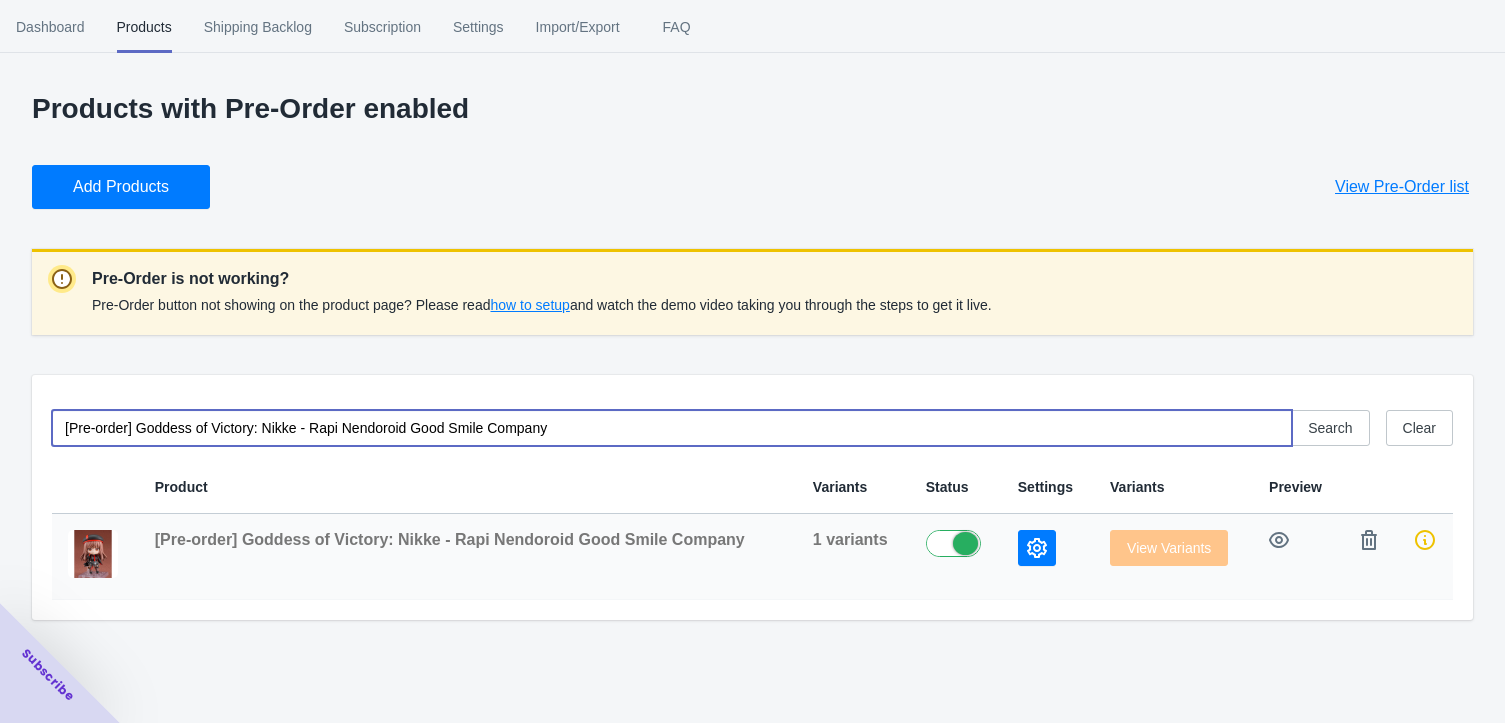type on "[Pre-order] Goddess of Victory: Nikke - Rapi Nendoroid Good Smile Company" 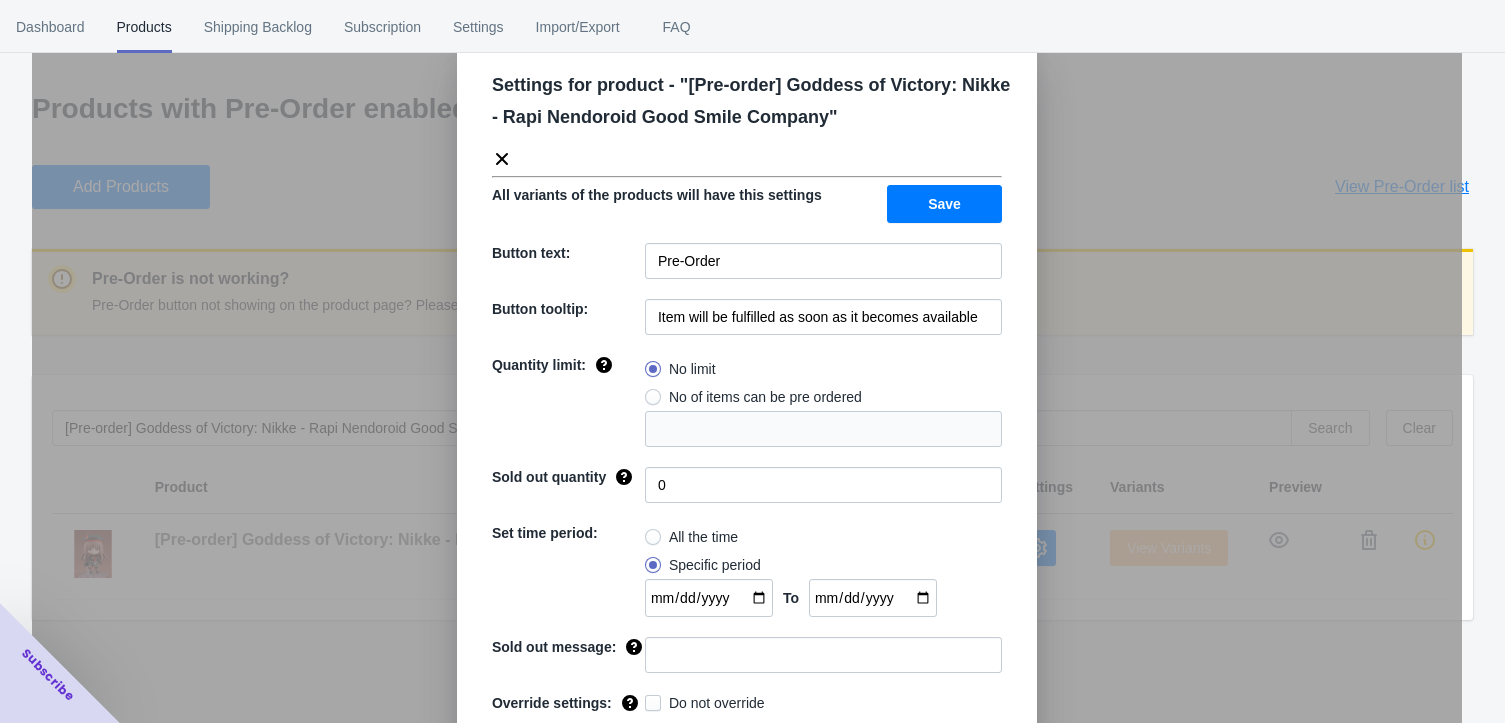 scroll, scrollTop: 99, scrollLeft: 0, axis: vertical 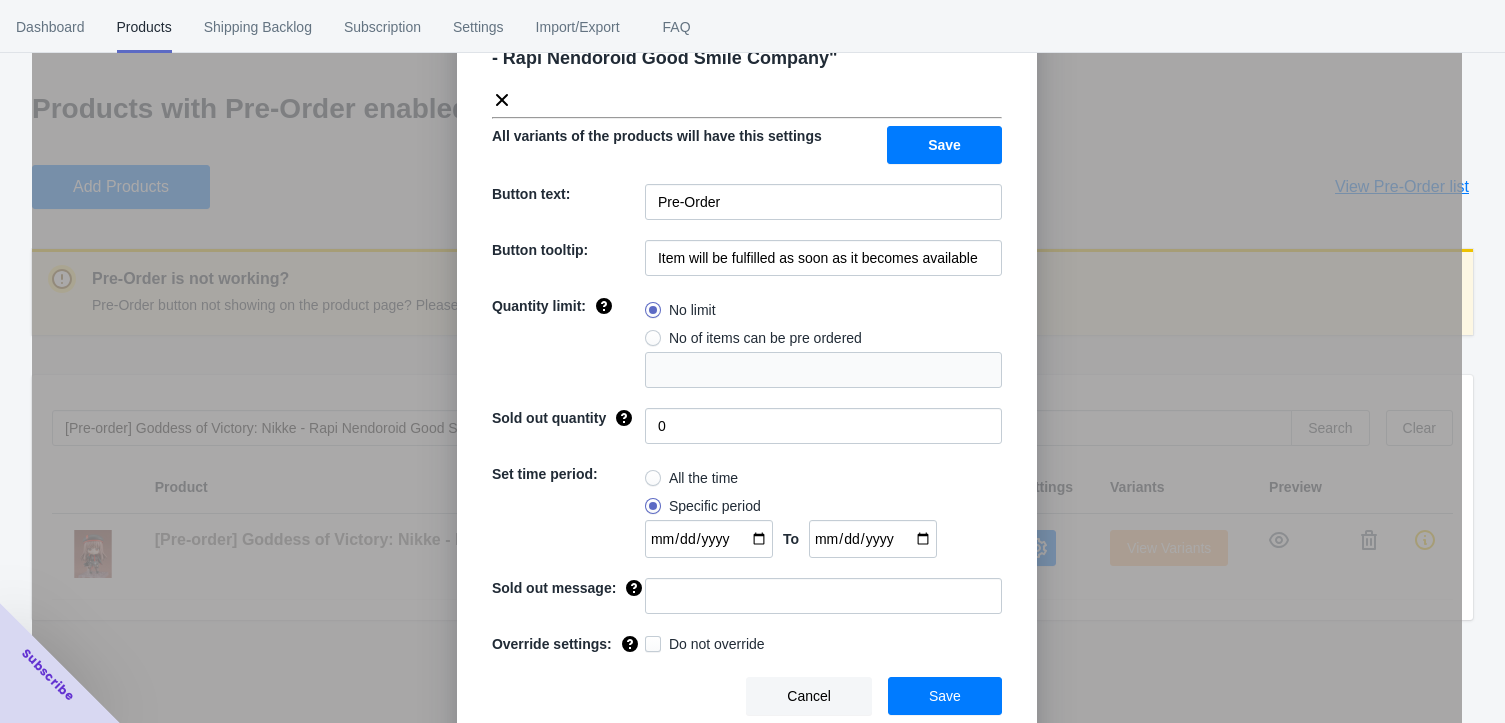 click on "Settings for product - " [Pre-order] Goddess of Victory: Nikke - Rapi Nendoroid Good Smile Company " All variants of the products will have this settings Save Button text: Pre-Order Button tooltip: Item will be fulfilled as soon as it becomes available Quantity limit: No limit No of items can be pre ordered Sold out quantity 0 Set time period: All the time Specific period [DATE] To [DATE] Sold out message: Override settings: Do not override Cancel Save" 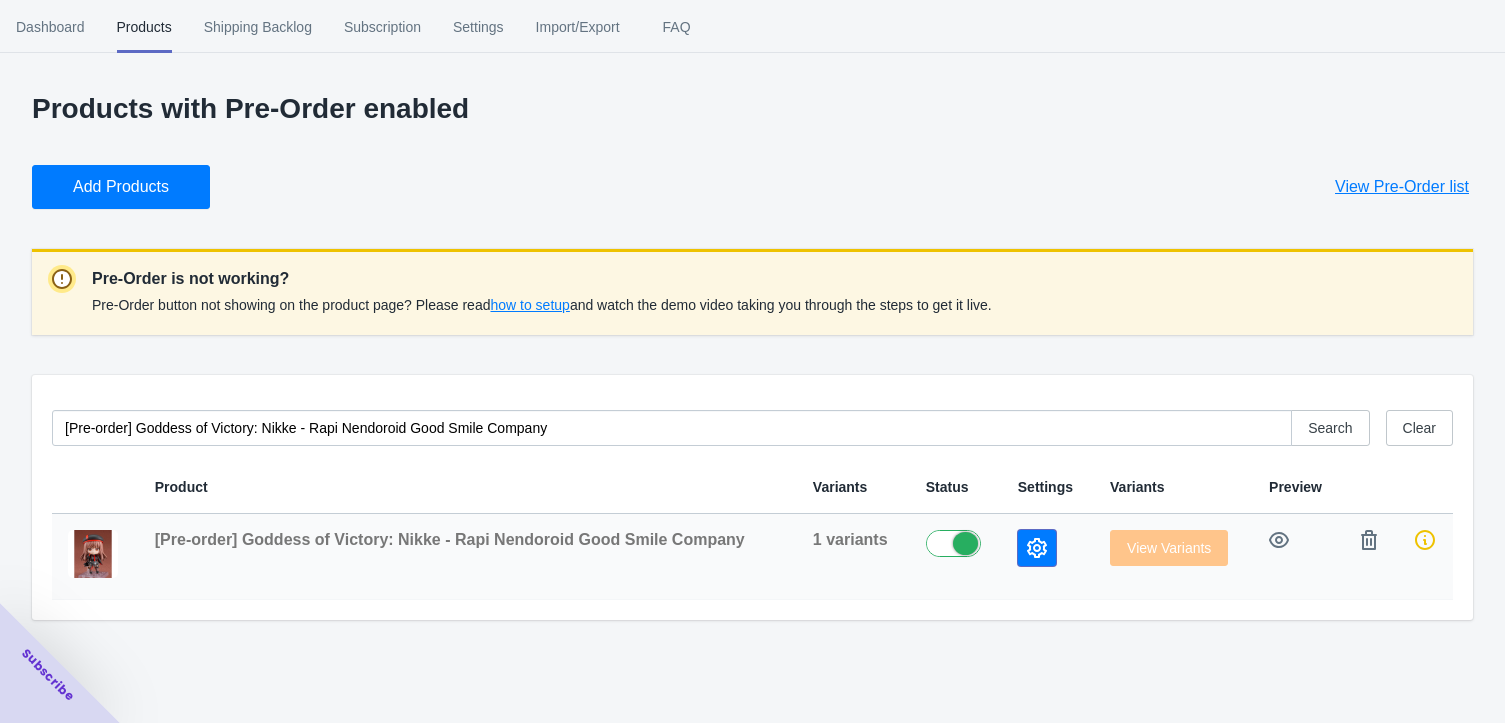 click at bounding box center [1037, 548] 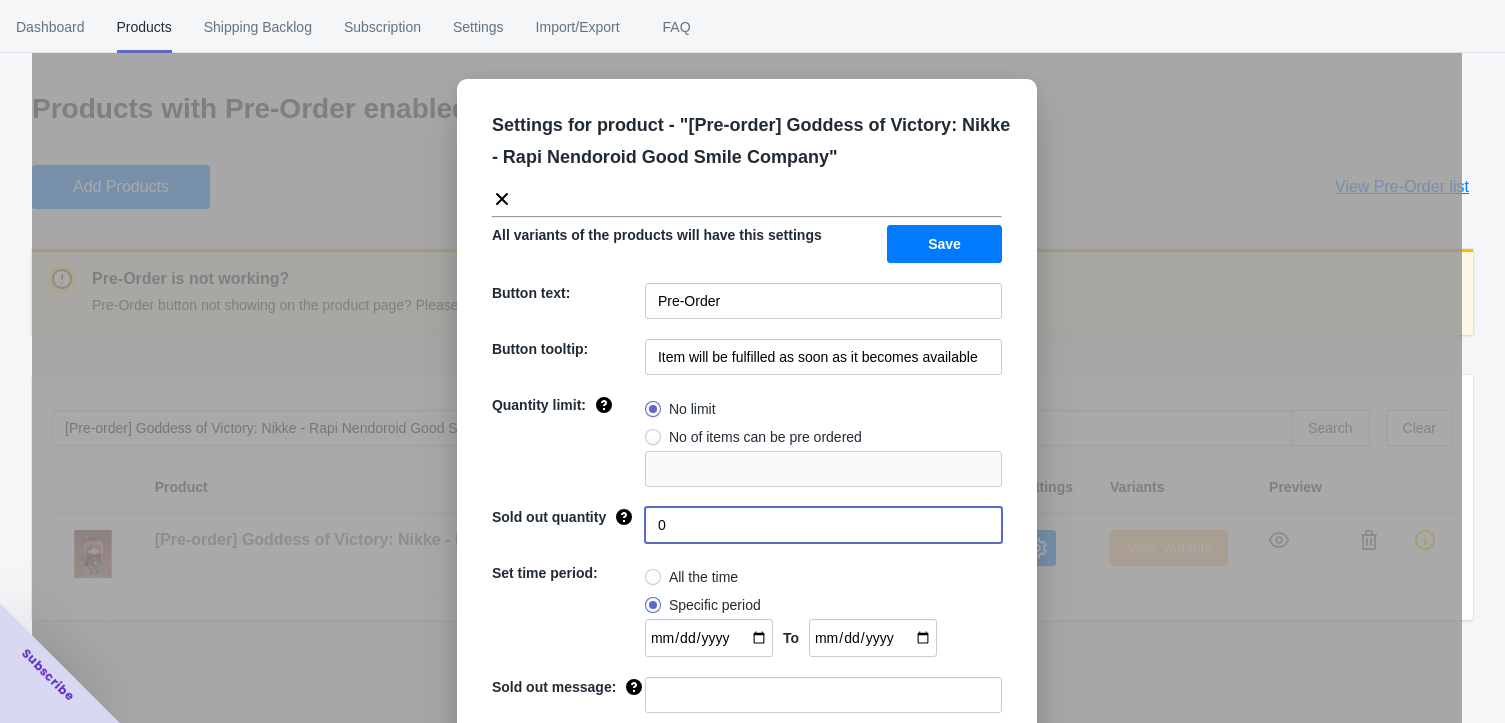 click on "0" at bounding box center [823, 525] 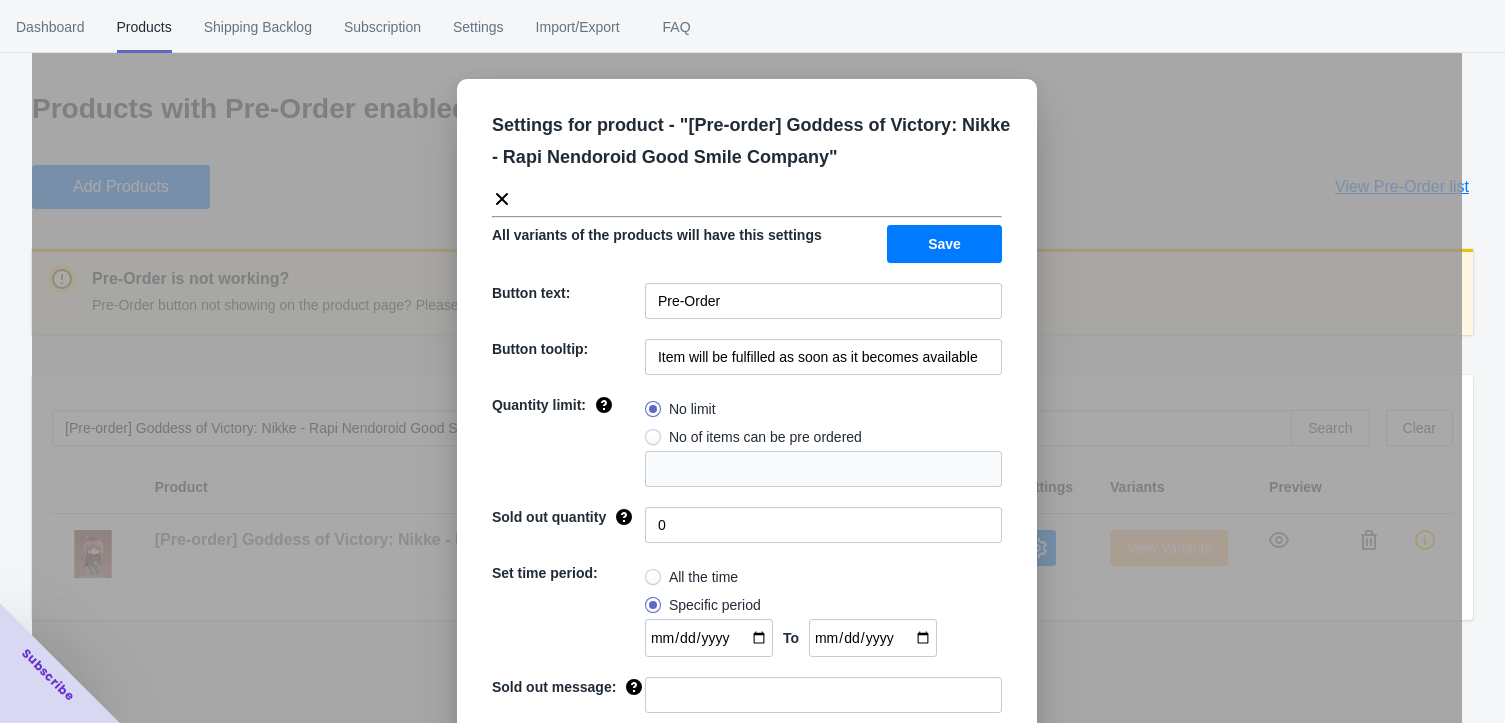 click on "No of items can be pre ordered" at bounding box center (765, 437) 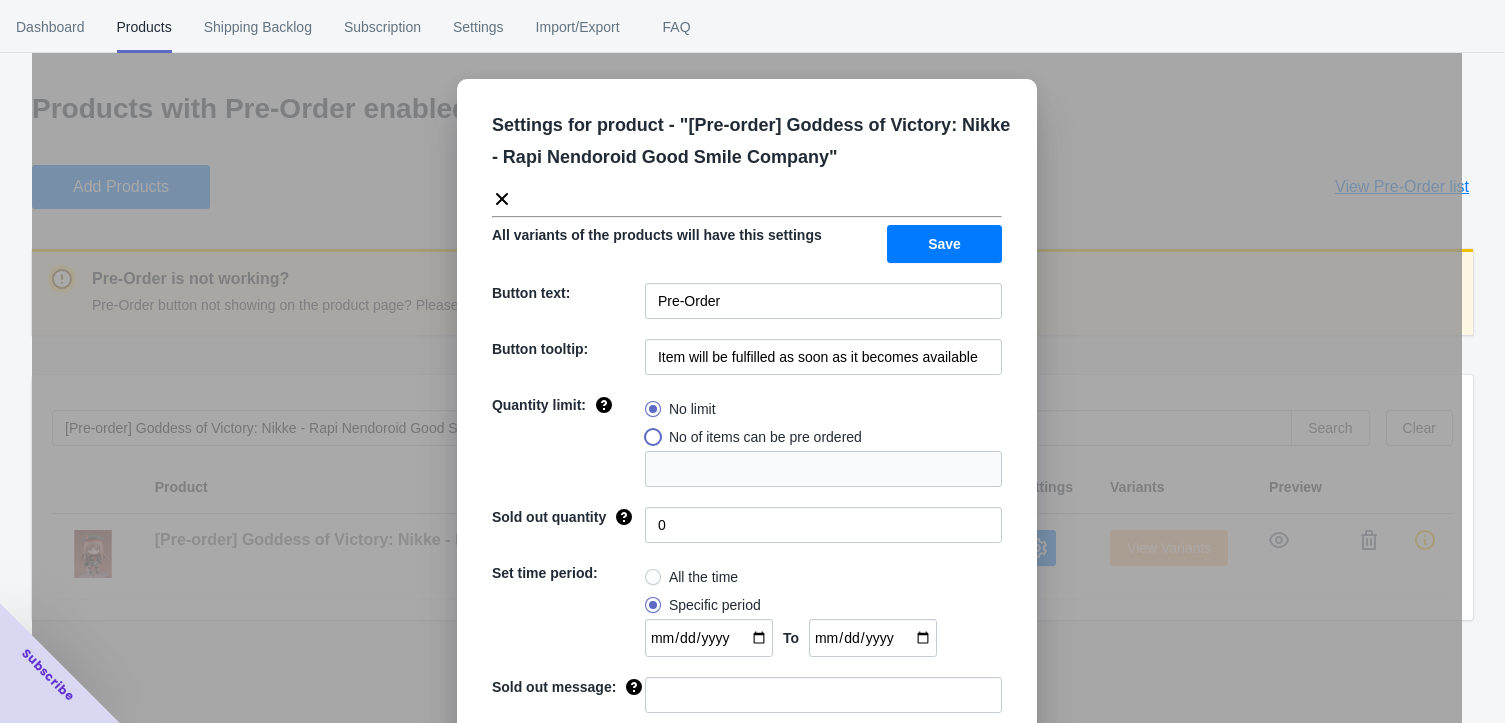 click on "No of items can be pre ordered" at bounding box center [650, 432] 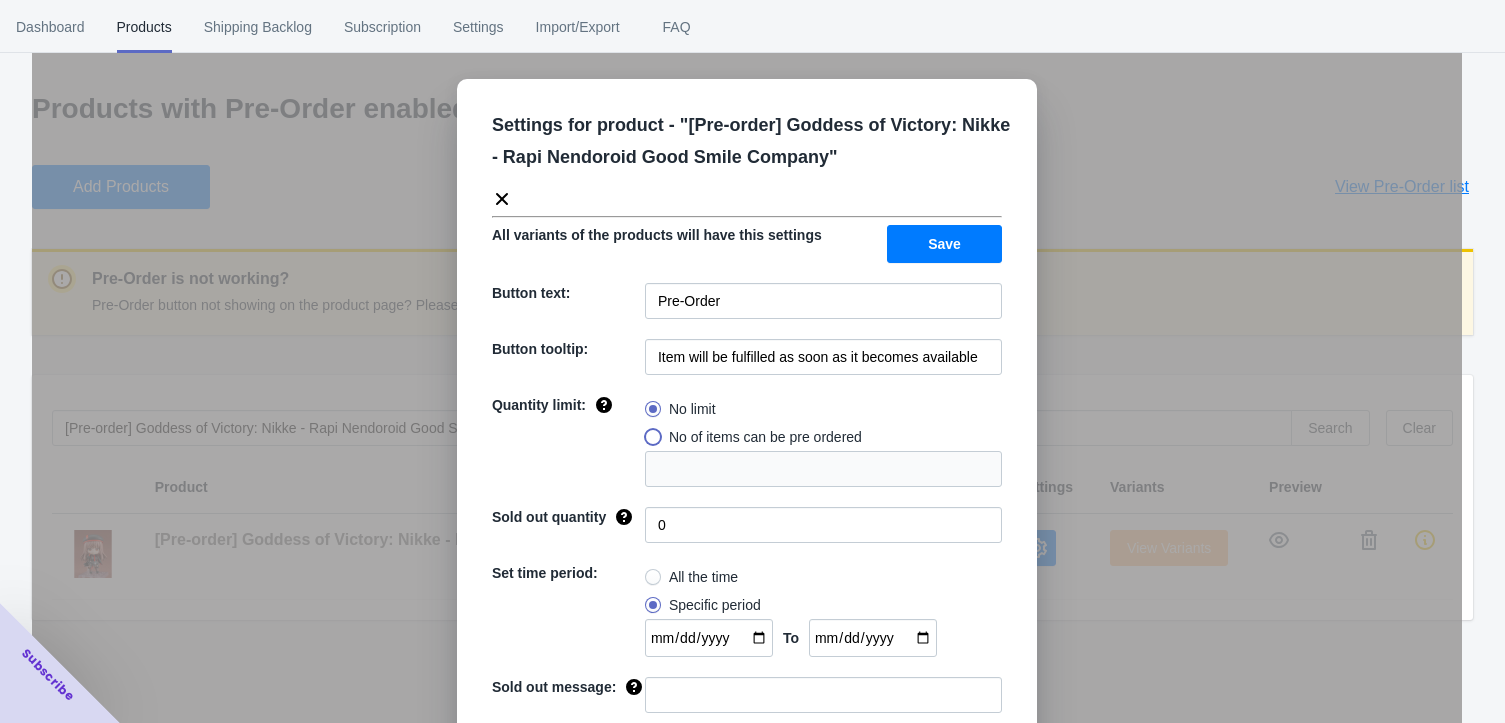 radio on "true" 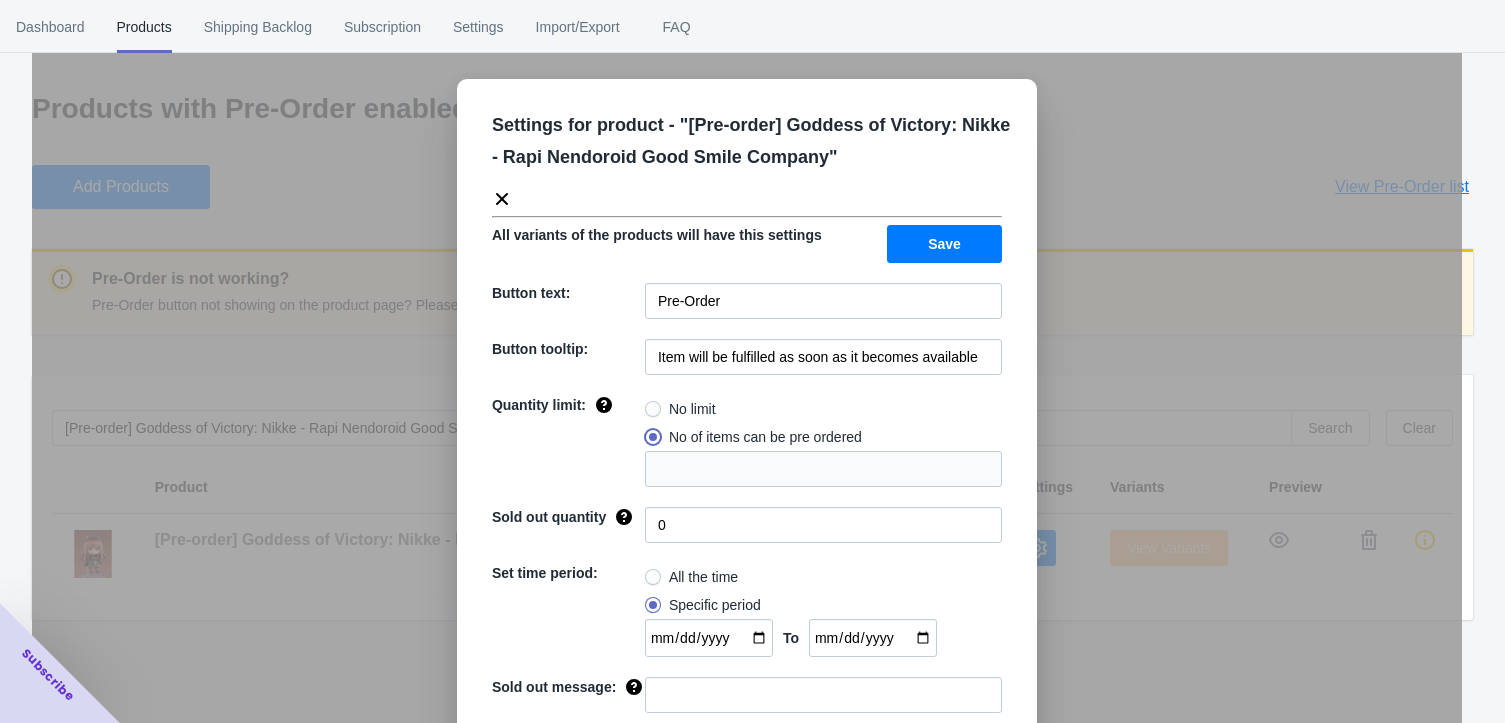type on "1" 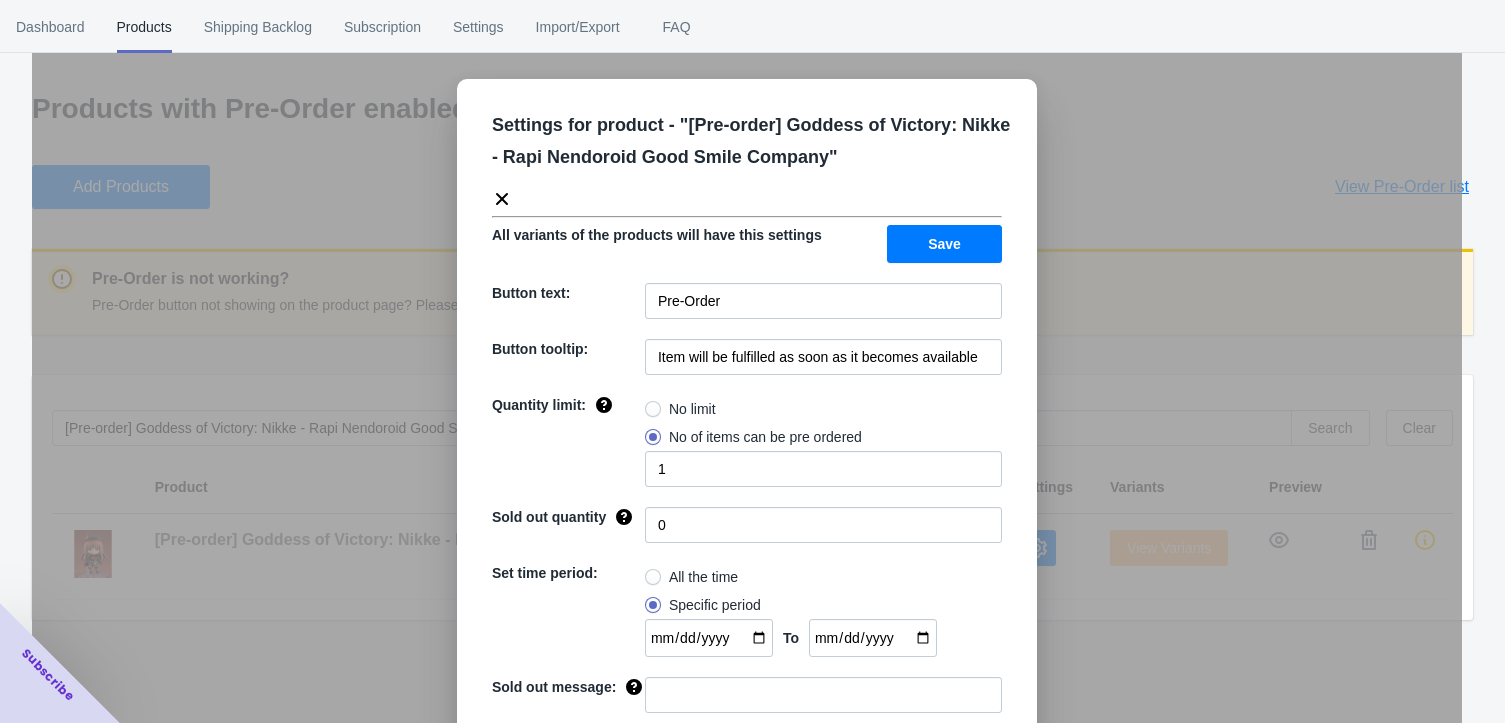 click on "No limit" at bounding box center [692, 409] 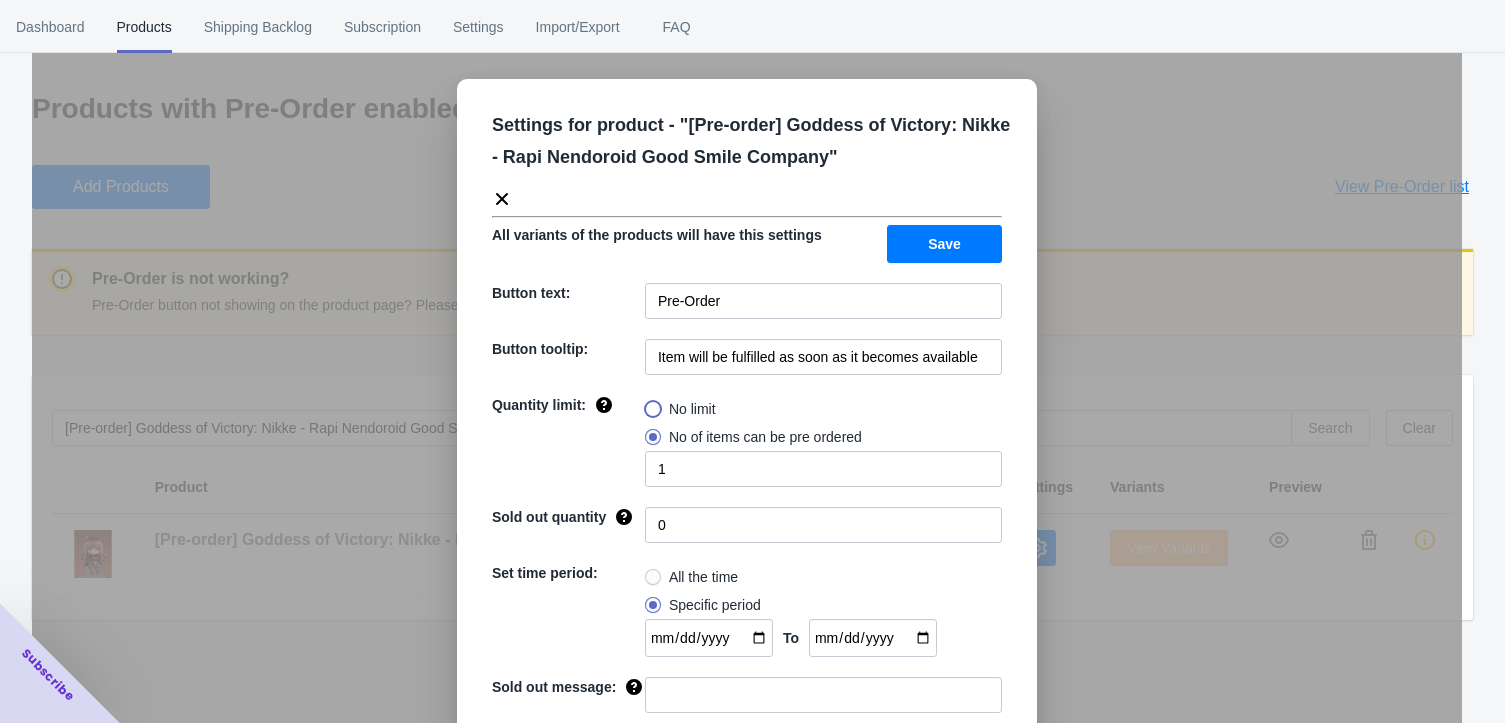 click on "No limit" at bounding box center [650, 404] 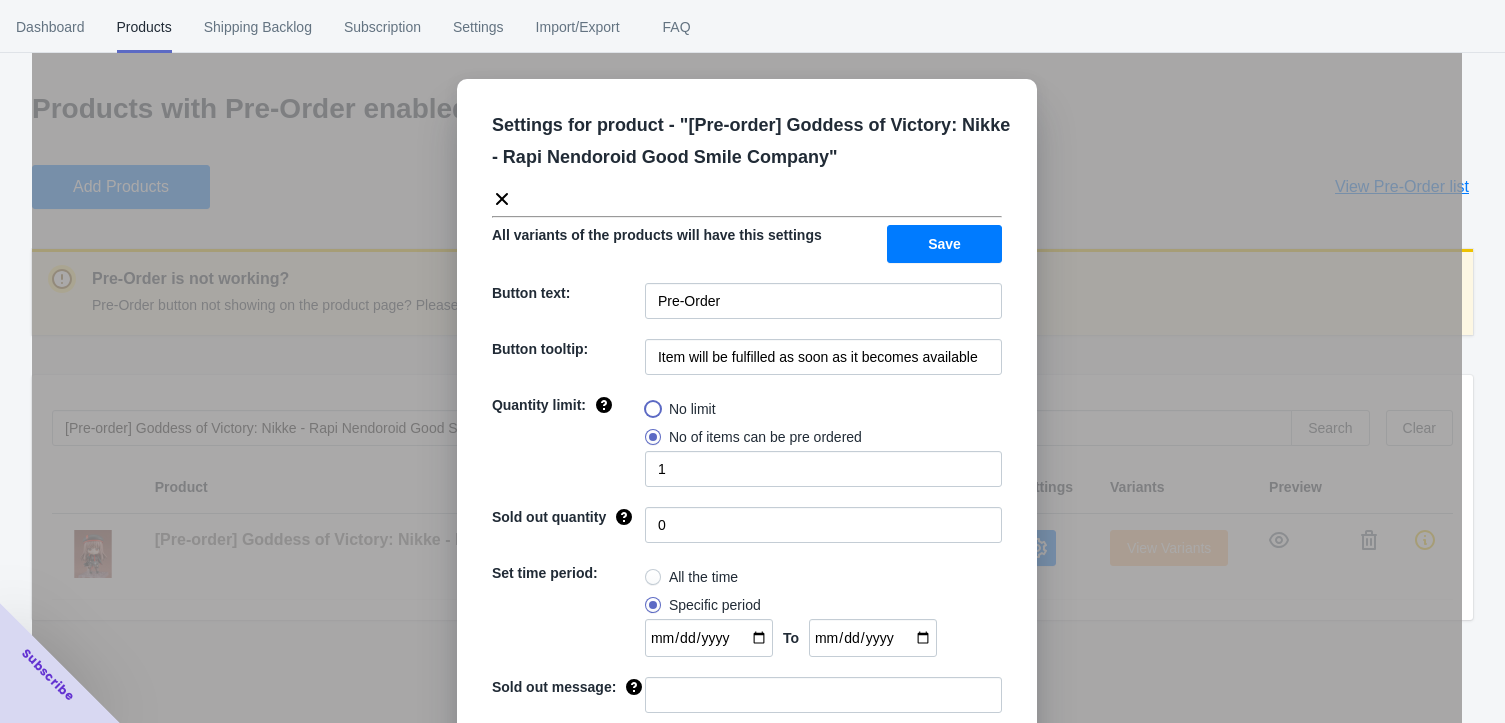 radio on "true" 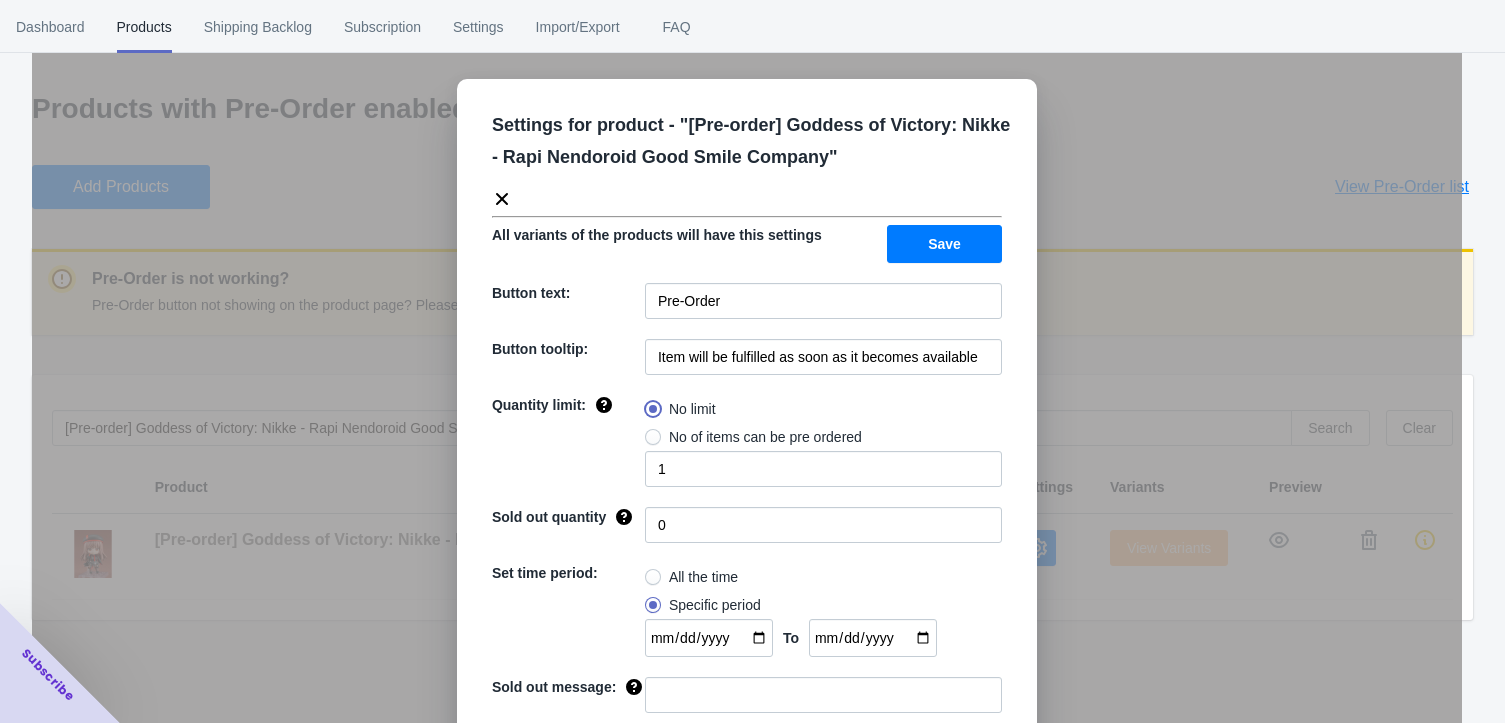 type 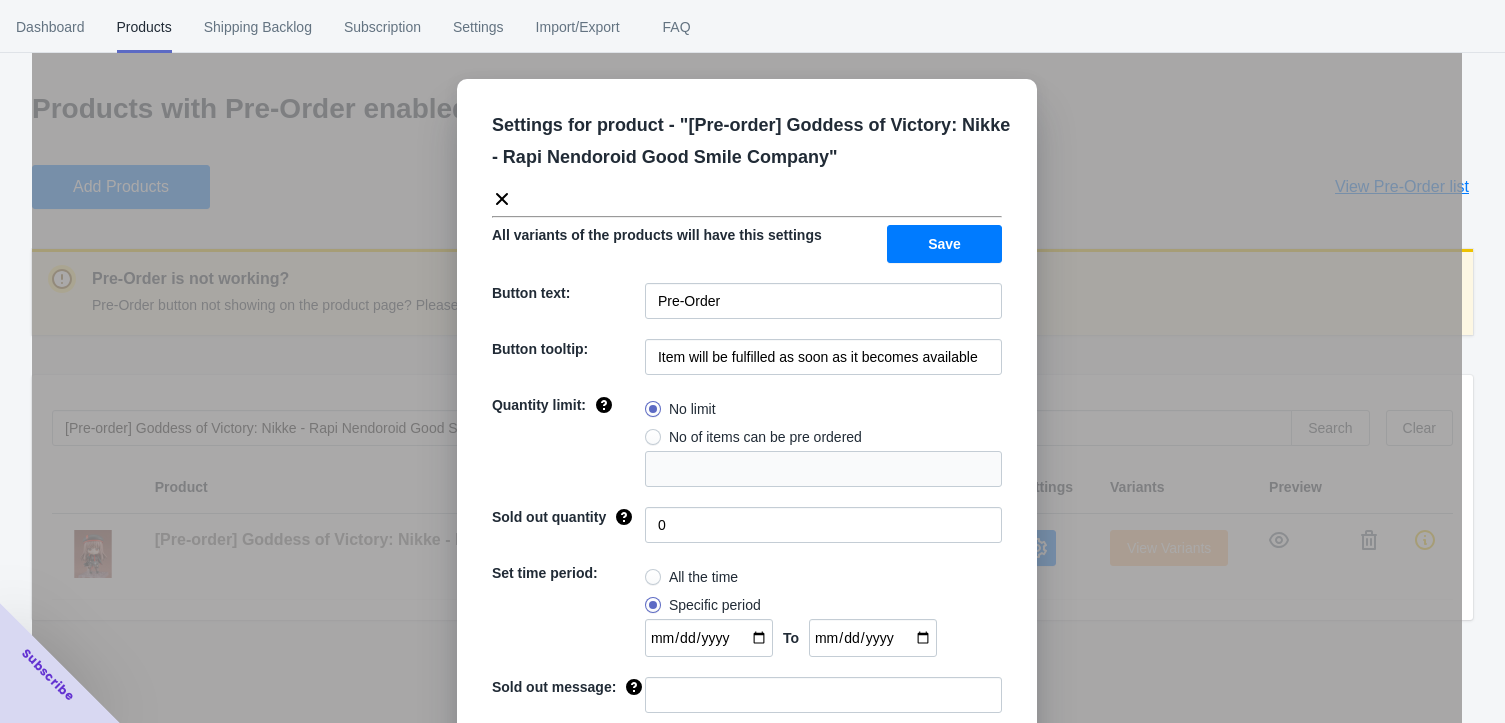 click on "Settings for product - " [Pre-order] Goddess of Victory: Nikke - Rapi Nendoroid Good Smile Company " All variants of the products will have this settings Save Button text: Pre-Order Button tooltip: Item will be fulfilled as soon as it becomes available Quantity limit: No limit No of items can be pre ordered Sold out quantity 0 Set time period: All the time Specific period [DATE] To [DATE] Sold out message: Override settings: Do not override Cancel Save" 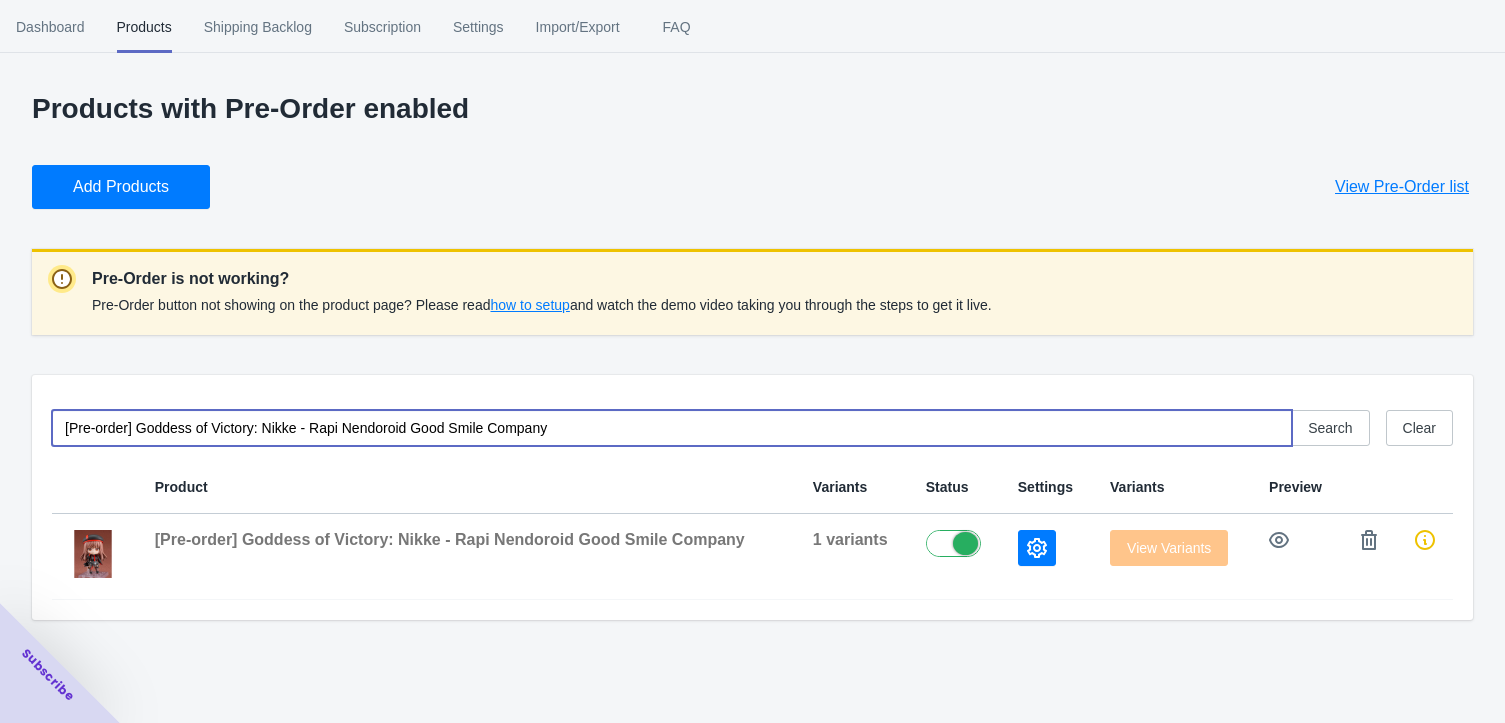 click on "[Pre-order] Goddess of Victory: Nikke - Rapi Nendoroid Good Smile Company" at bounding box center [672, 428] 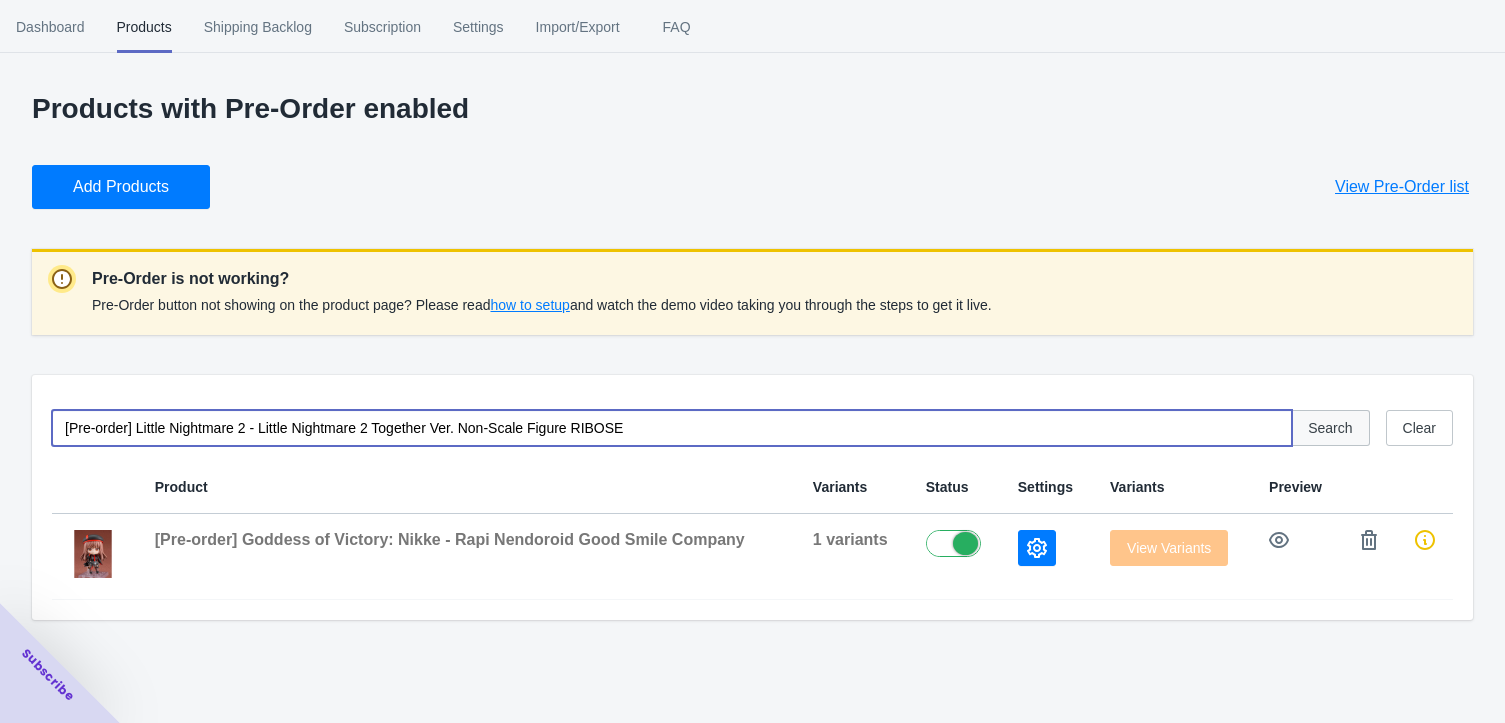 type on "[Pre-order] Little Nightmare 2 - Little Nightmare 2 Together Ver. Non-Scale Figure RIBOSE" 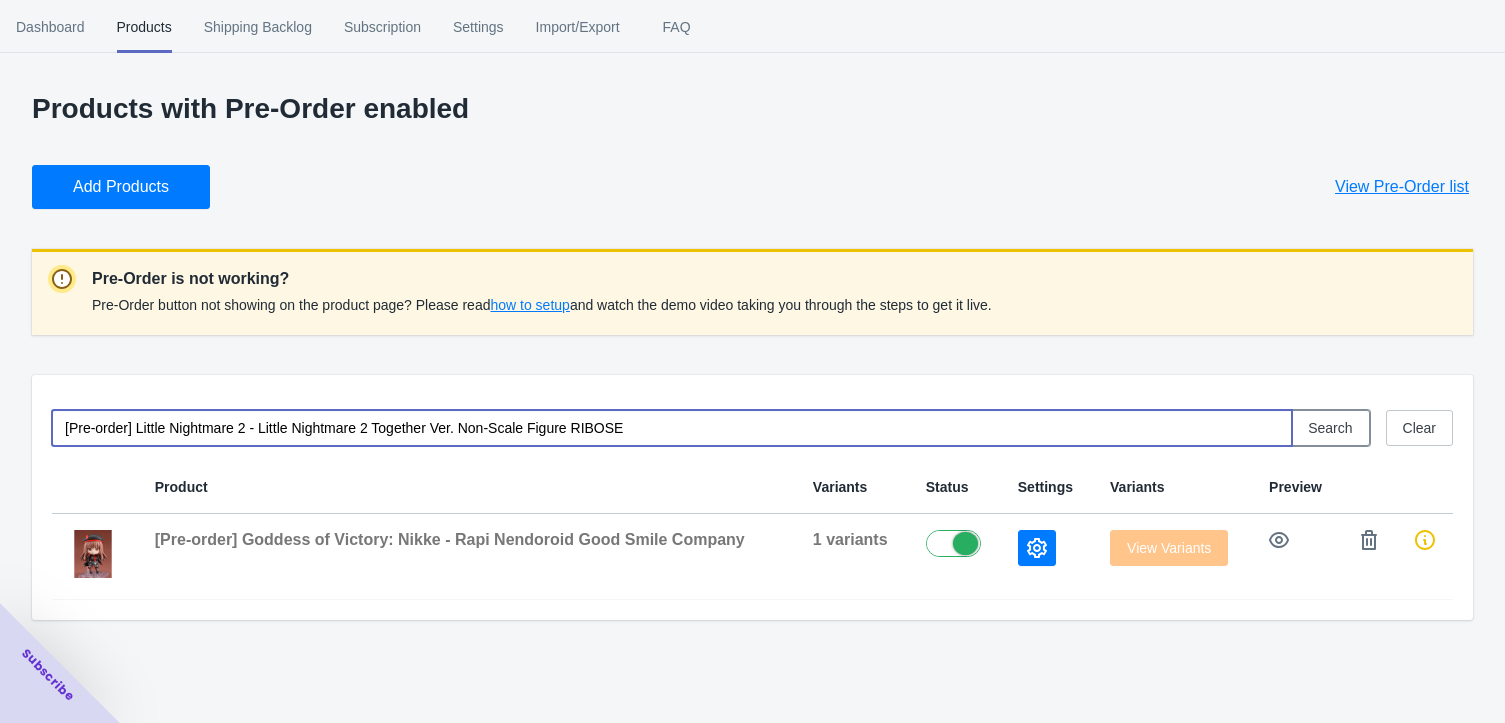 drag, startPoint x: 1351, startPoint y: 426, endPoint x: 1321, endPoint y: 440, distance: 33.105892 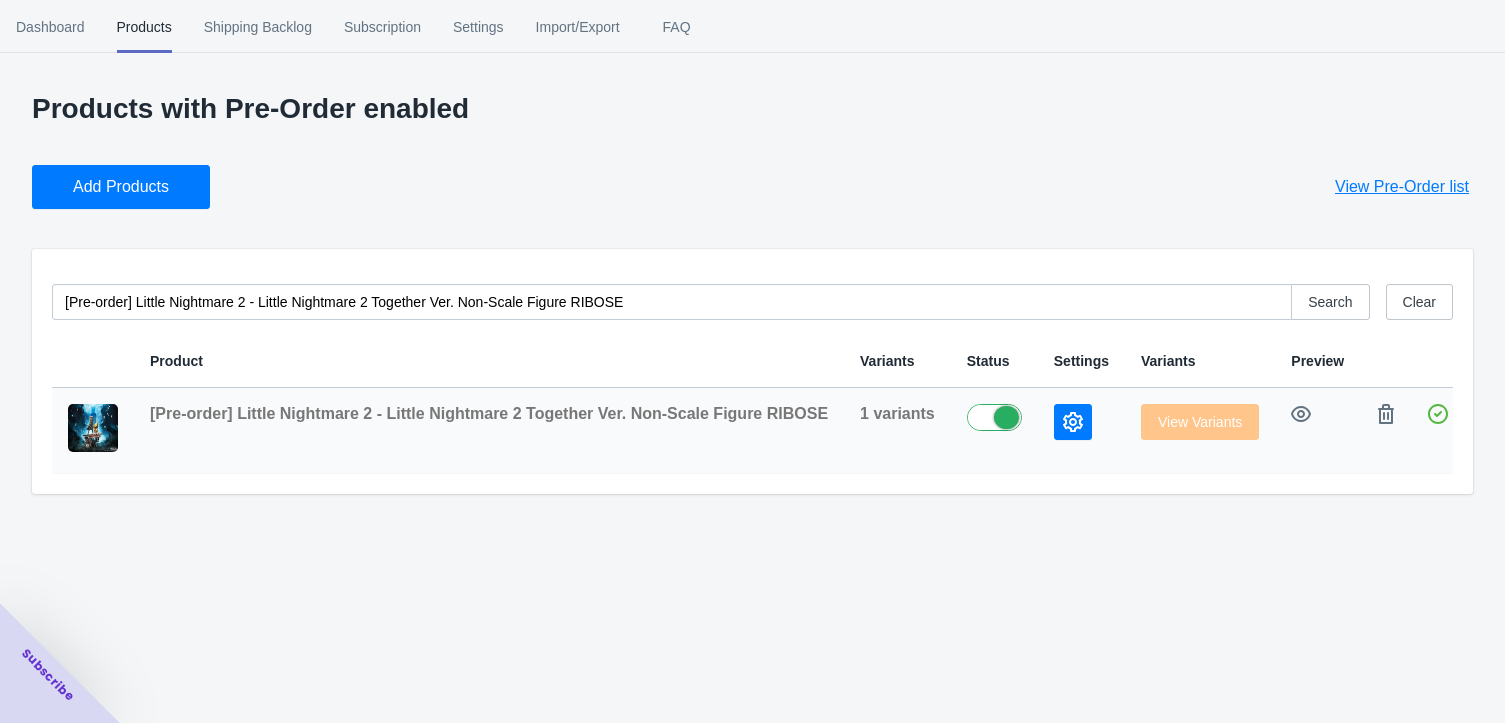 click at bounding box center (1081, 431) 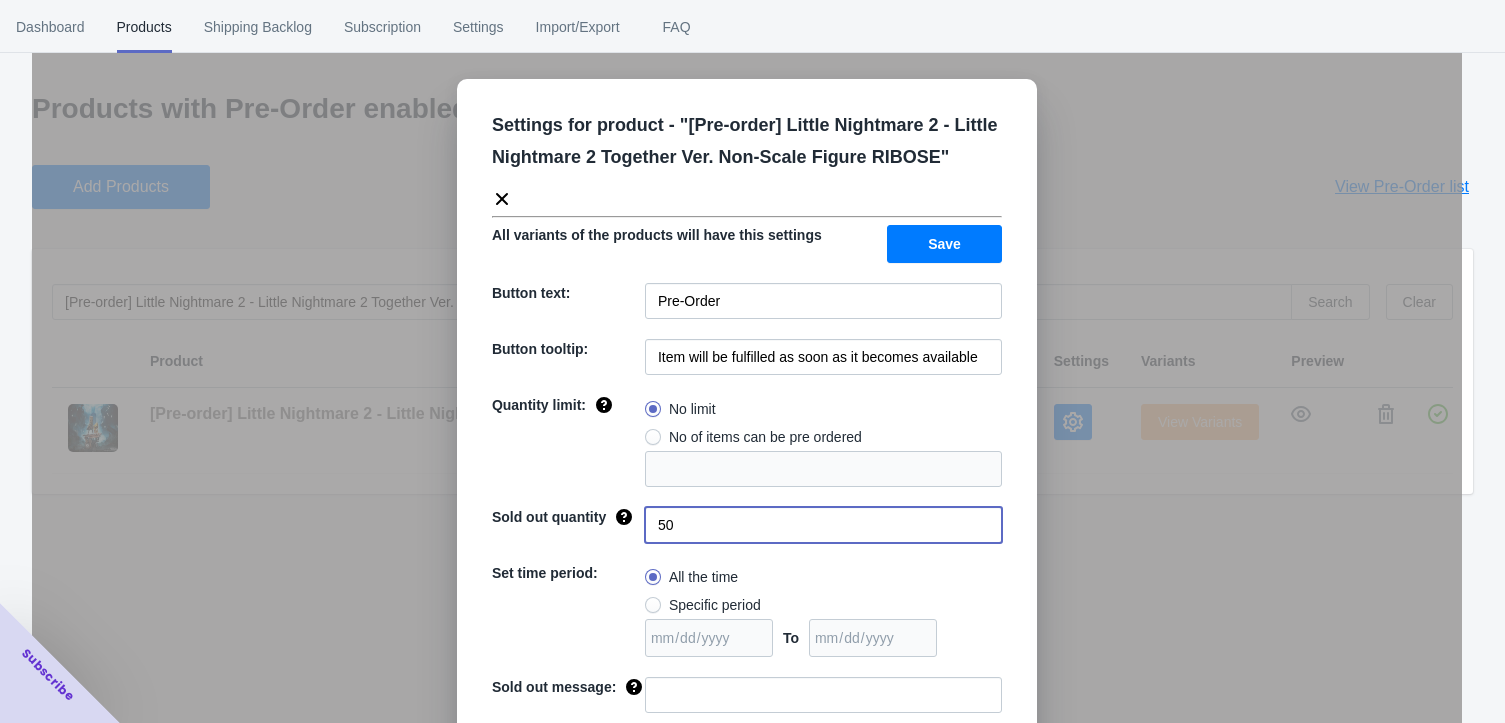 click on "50" at bounding box center (823, 525) 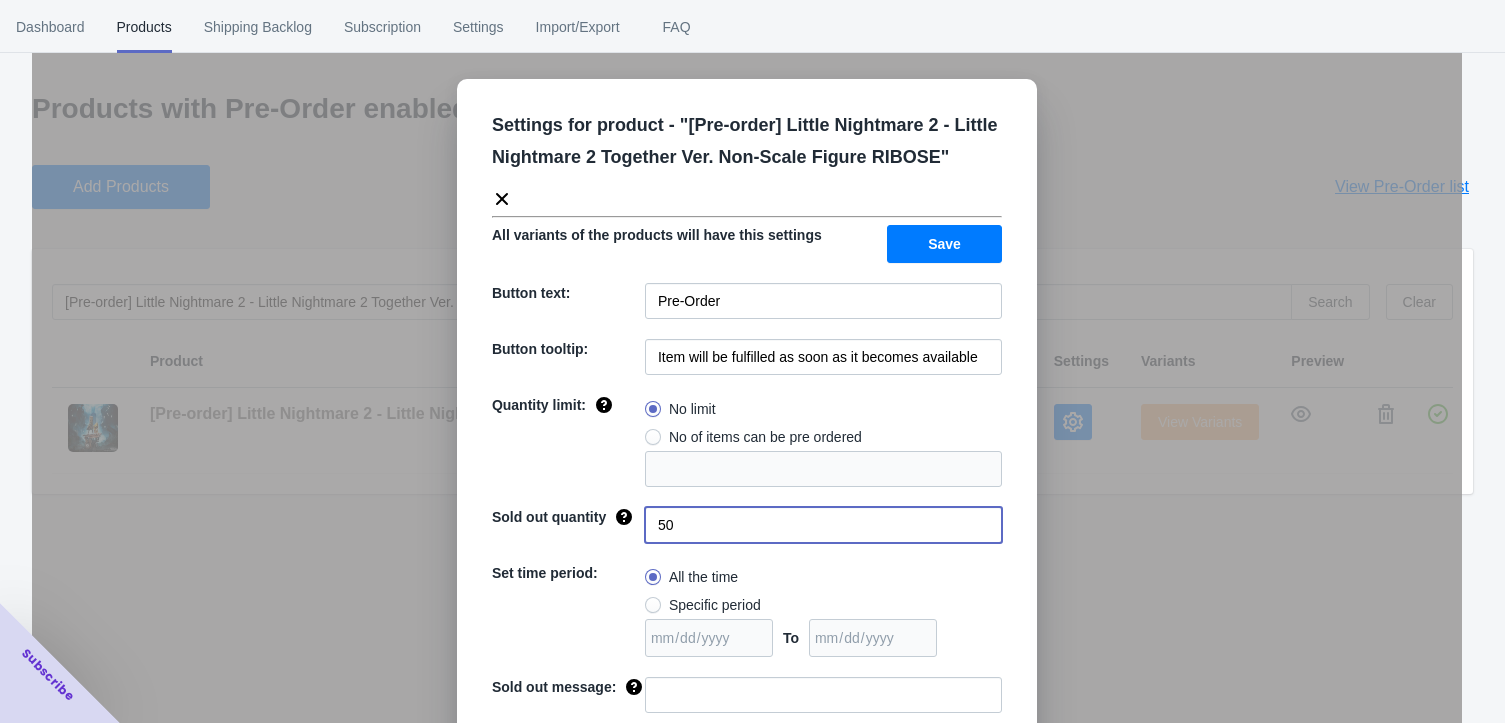 click on "50" at bounding box center [823, 525] 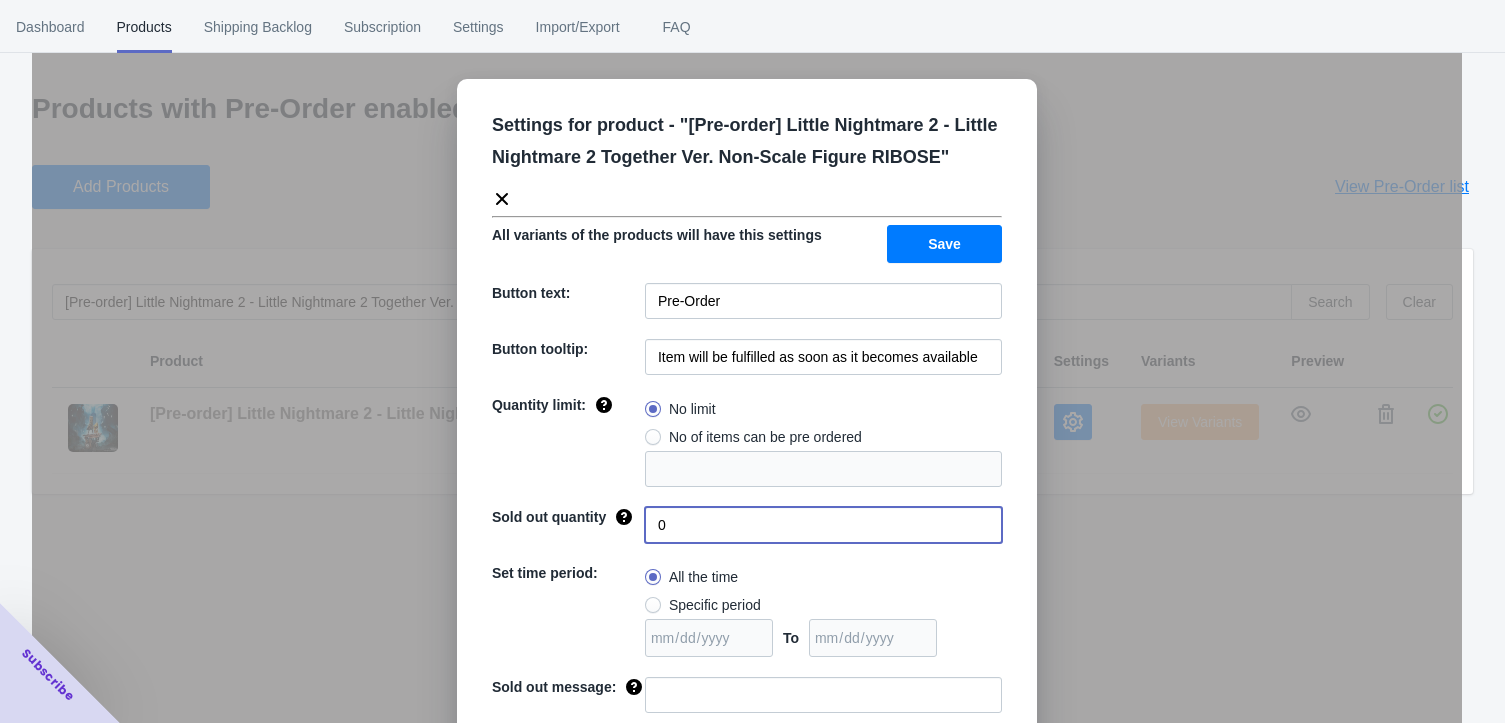 type on "0" 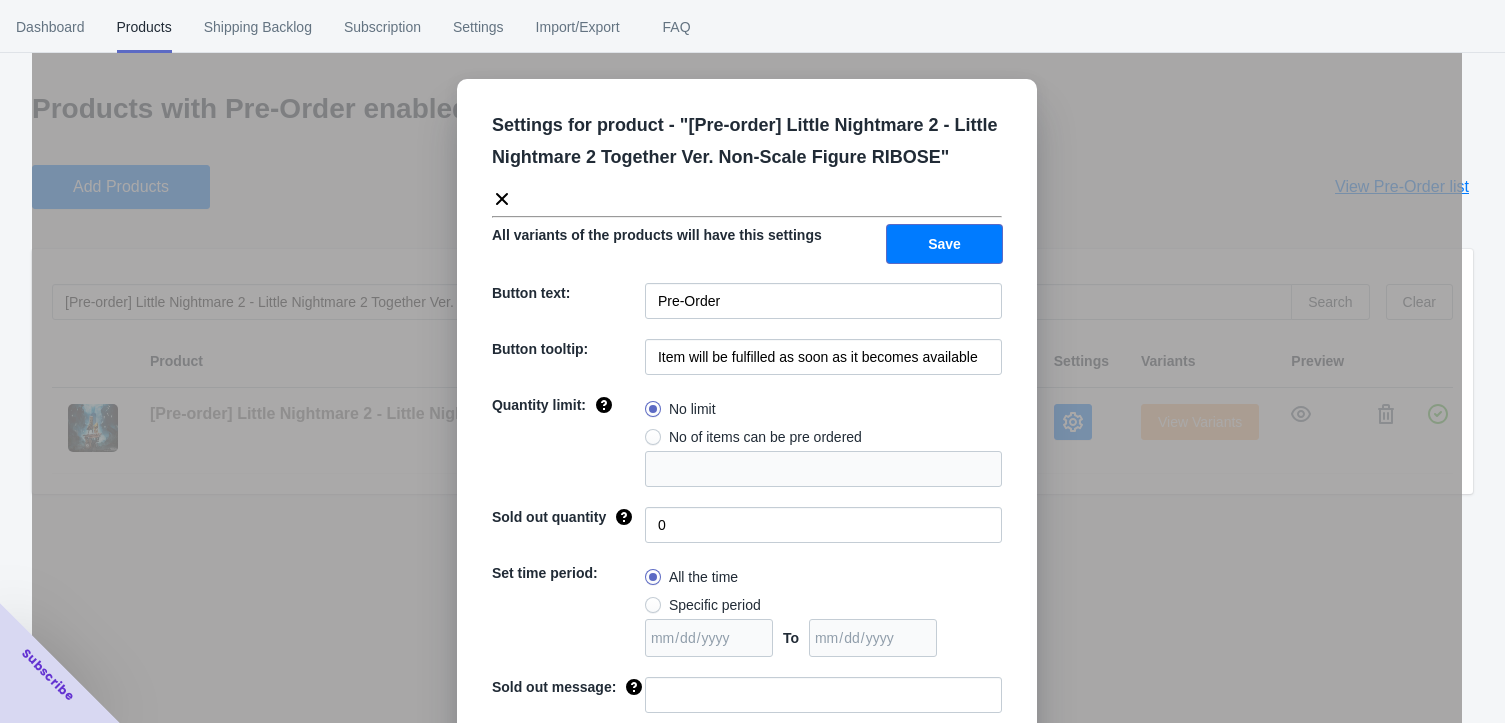 click on "Save" at bounding box center [944, 244] 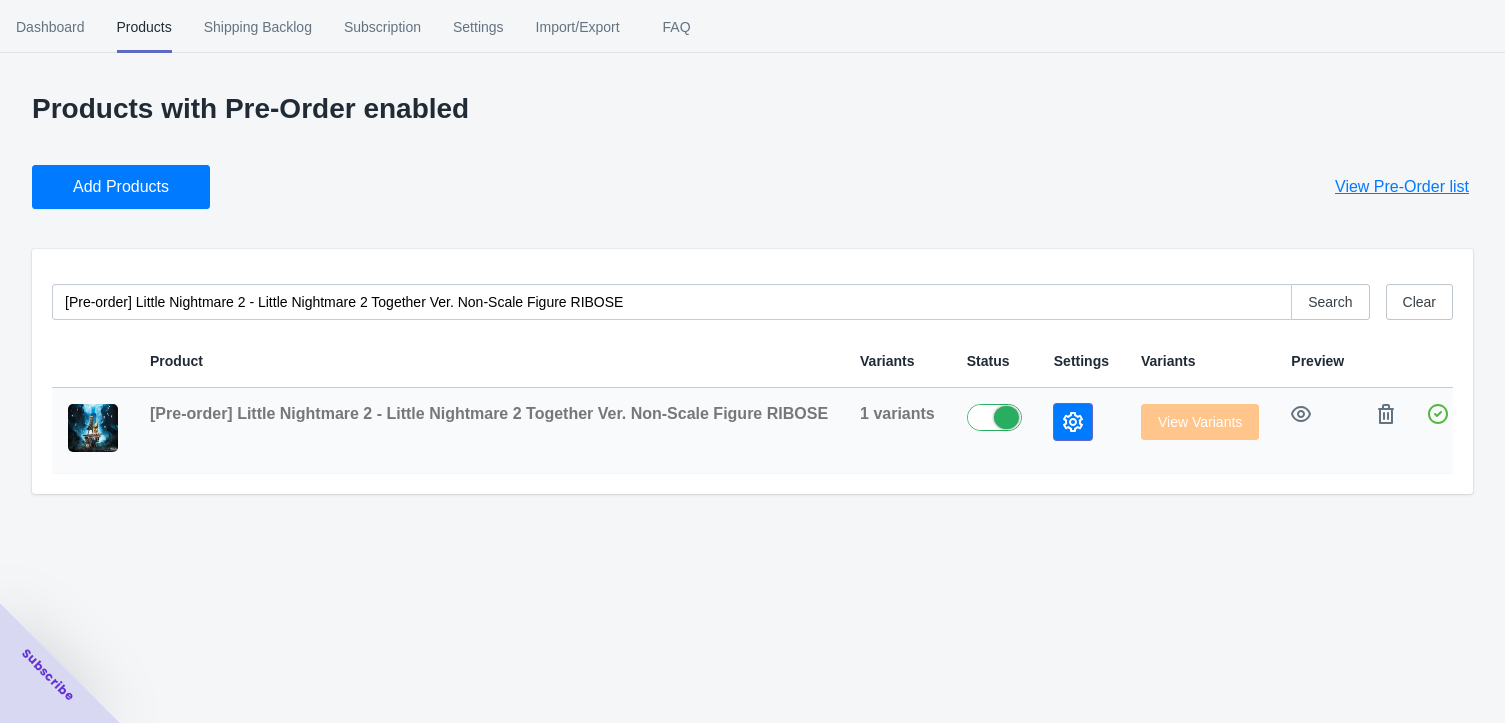 click 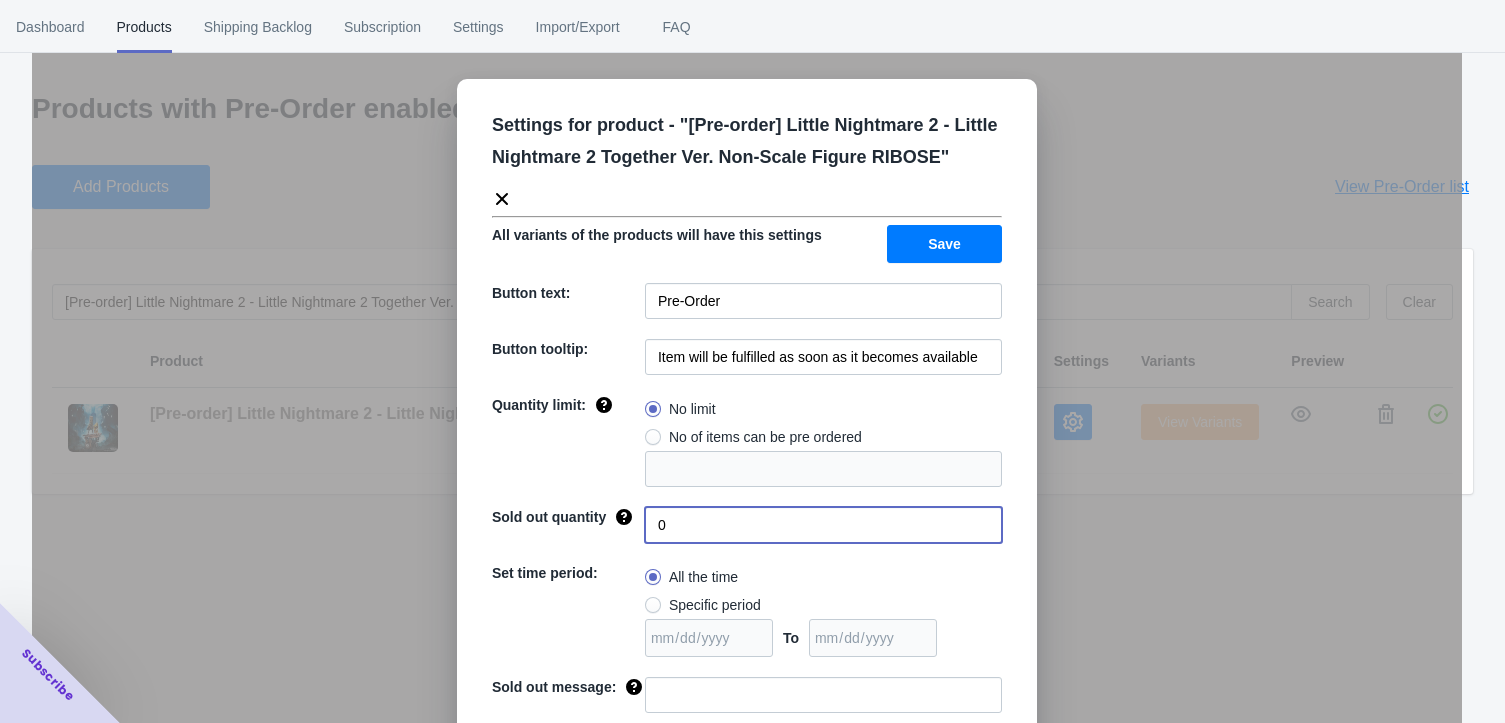 click on "0" at bounding box center (823, 525) 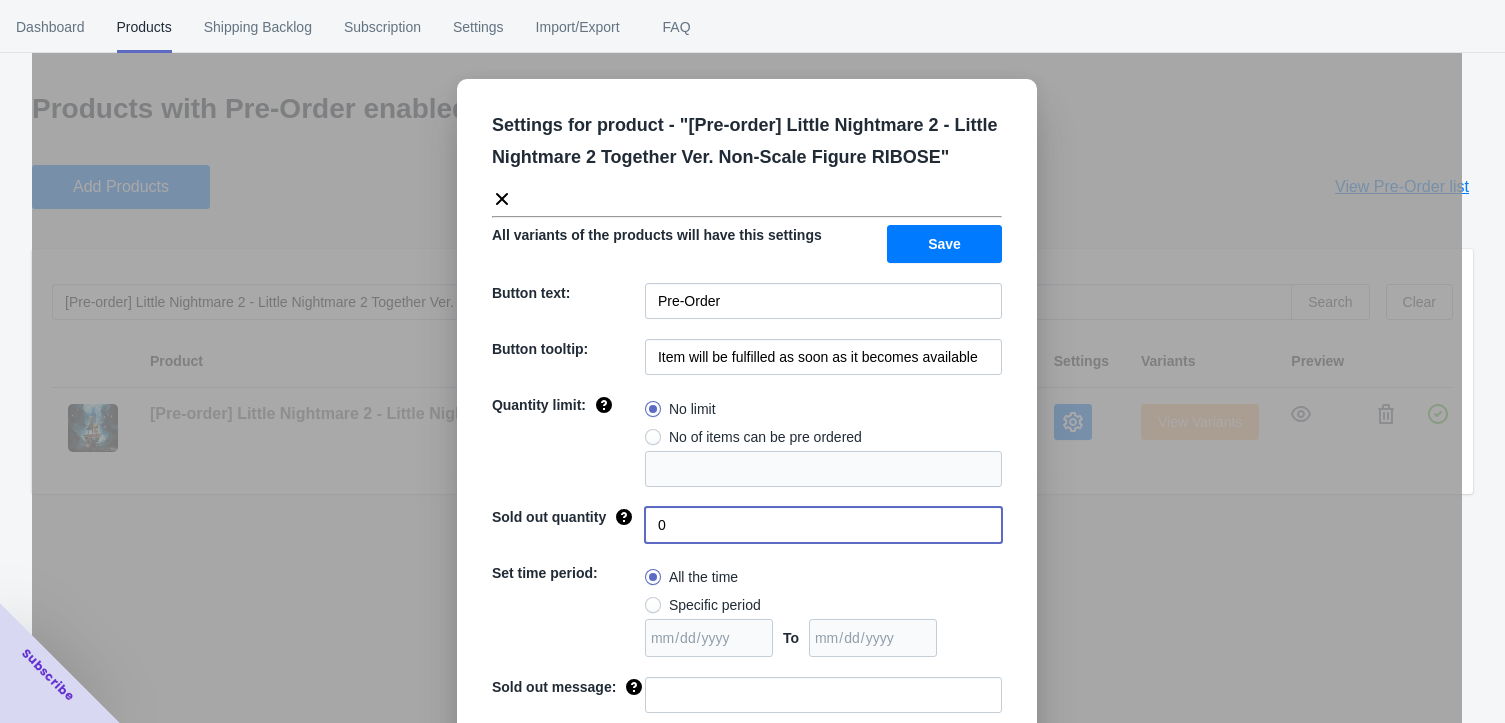 click on "0" at bounding box center [823, 525] 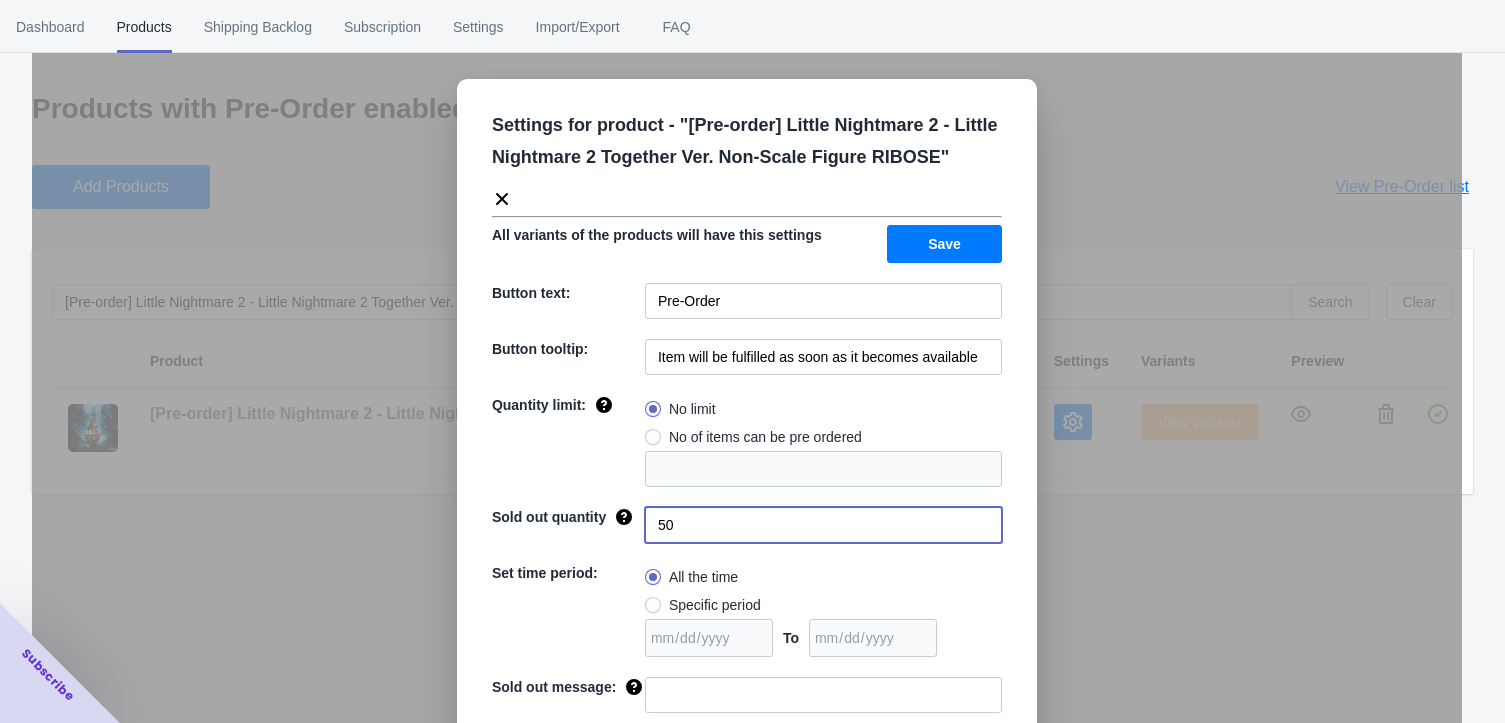 type on "50" 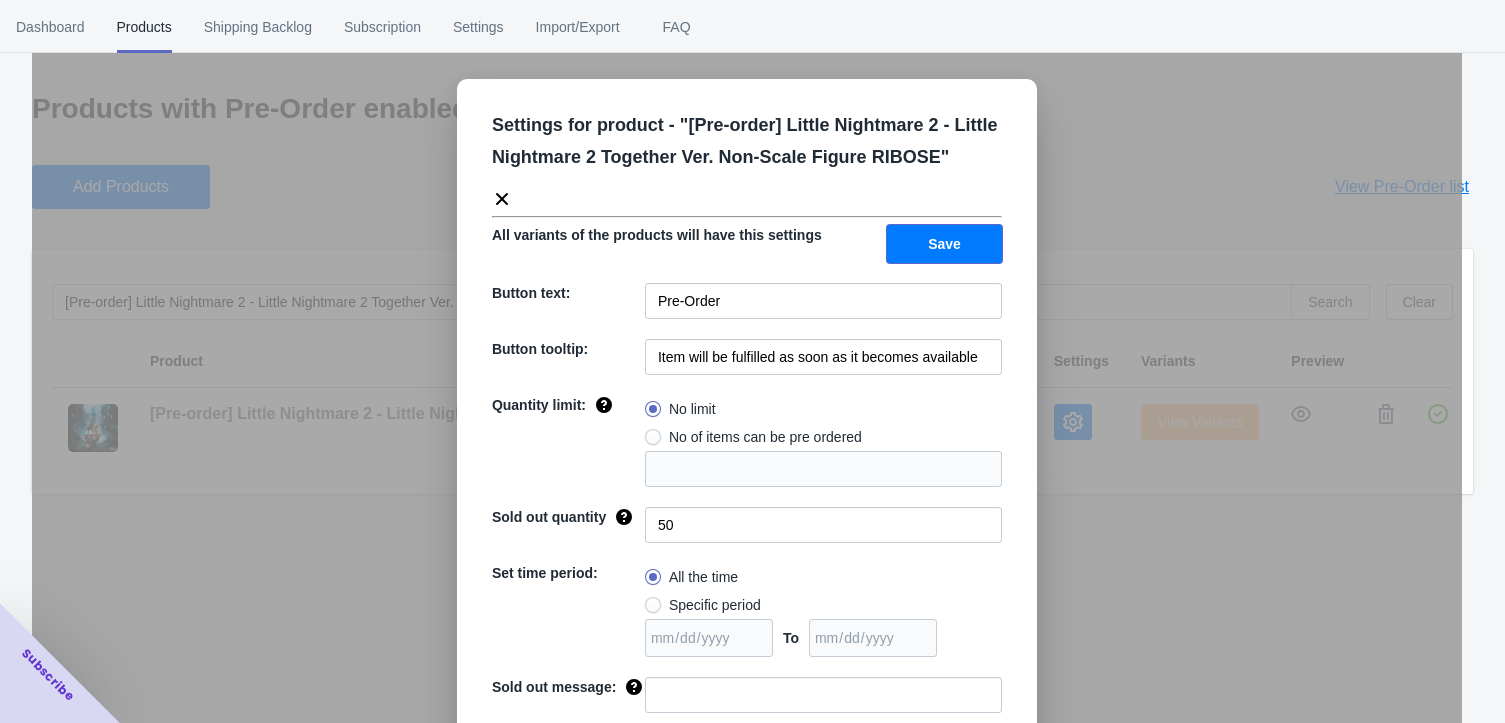 click on "Save" at bounding box center [944, 244] 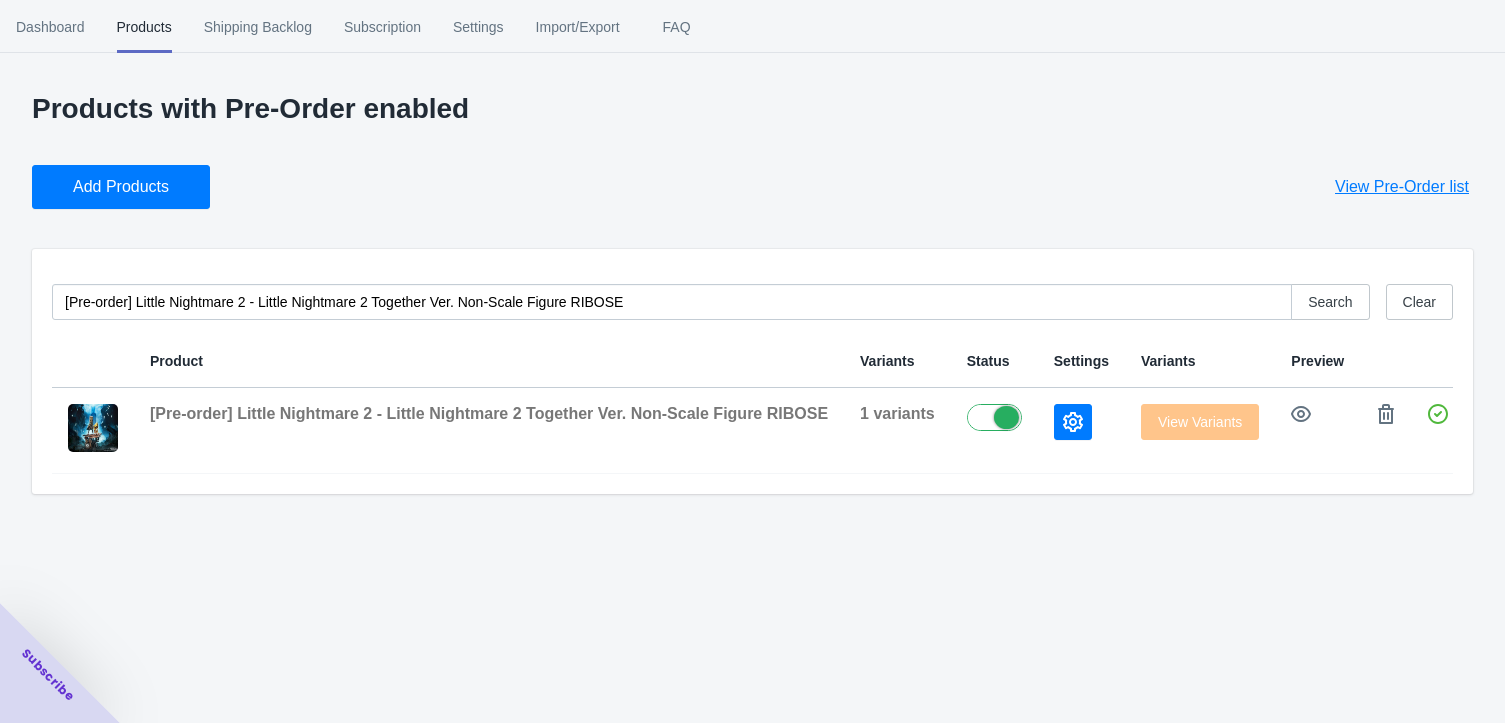 click on "Products with Pre-Order enabled" at bounding box center (752, 109) 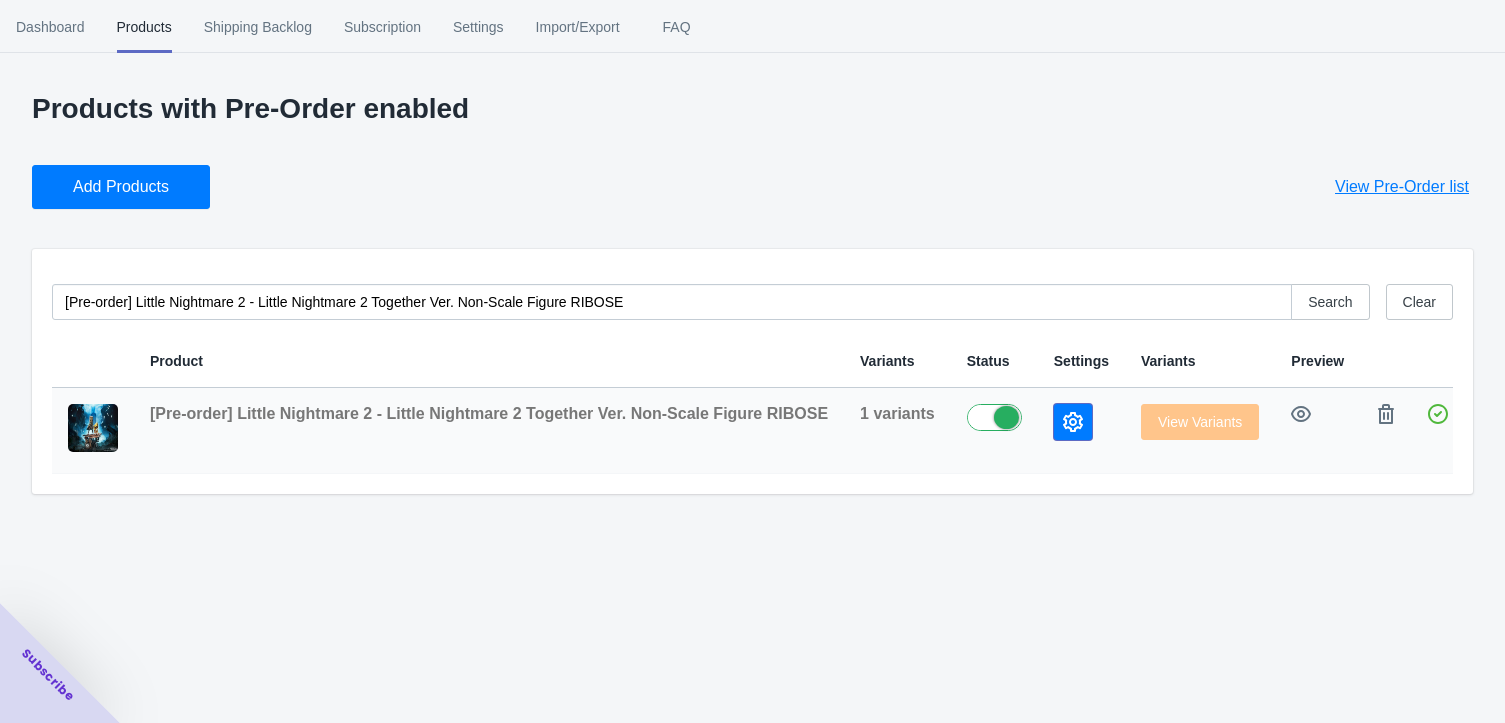 click at bounding box center (1073, 422) 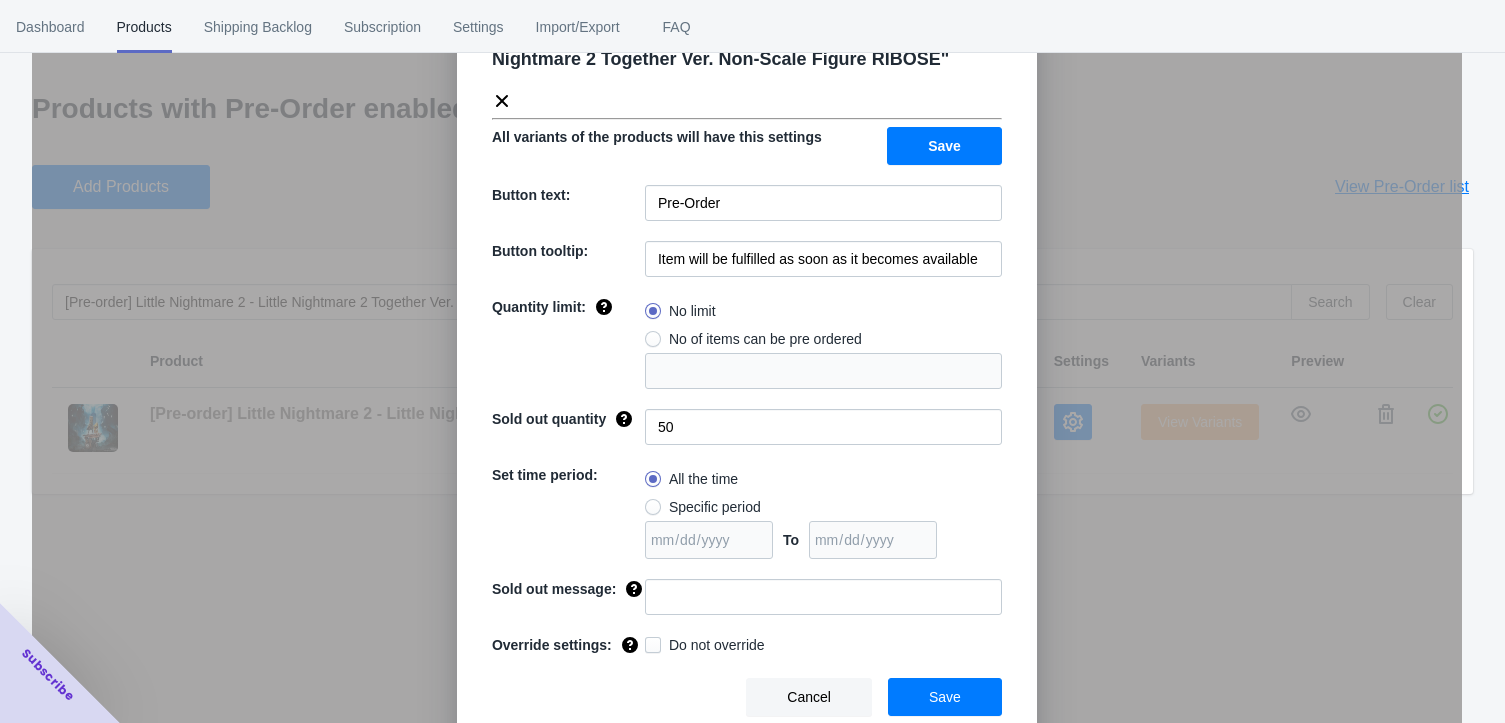 scroll, scrollTop: 99, scrollLeft: 0, axis: vertical 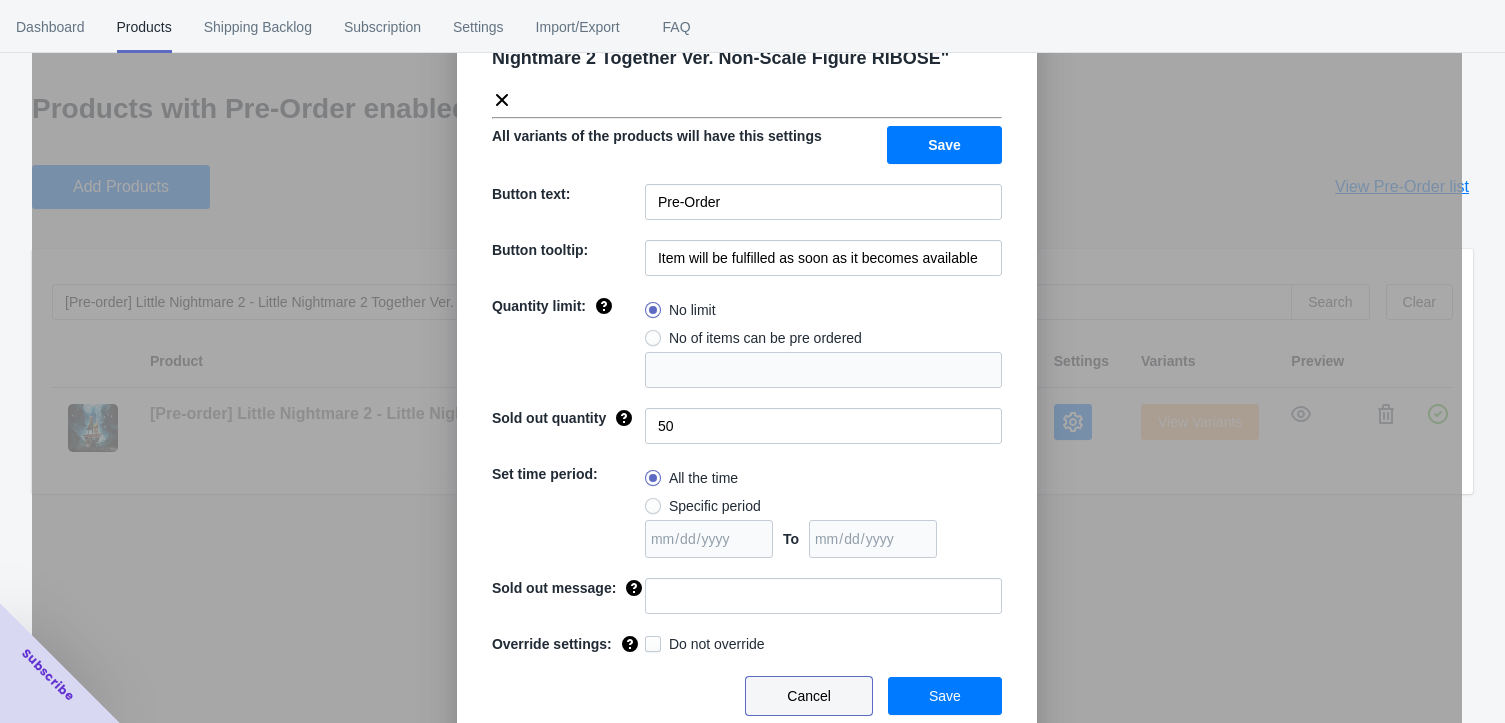 click on "Cancel" at bounding box center [809, 696] 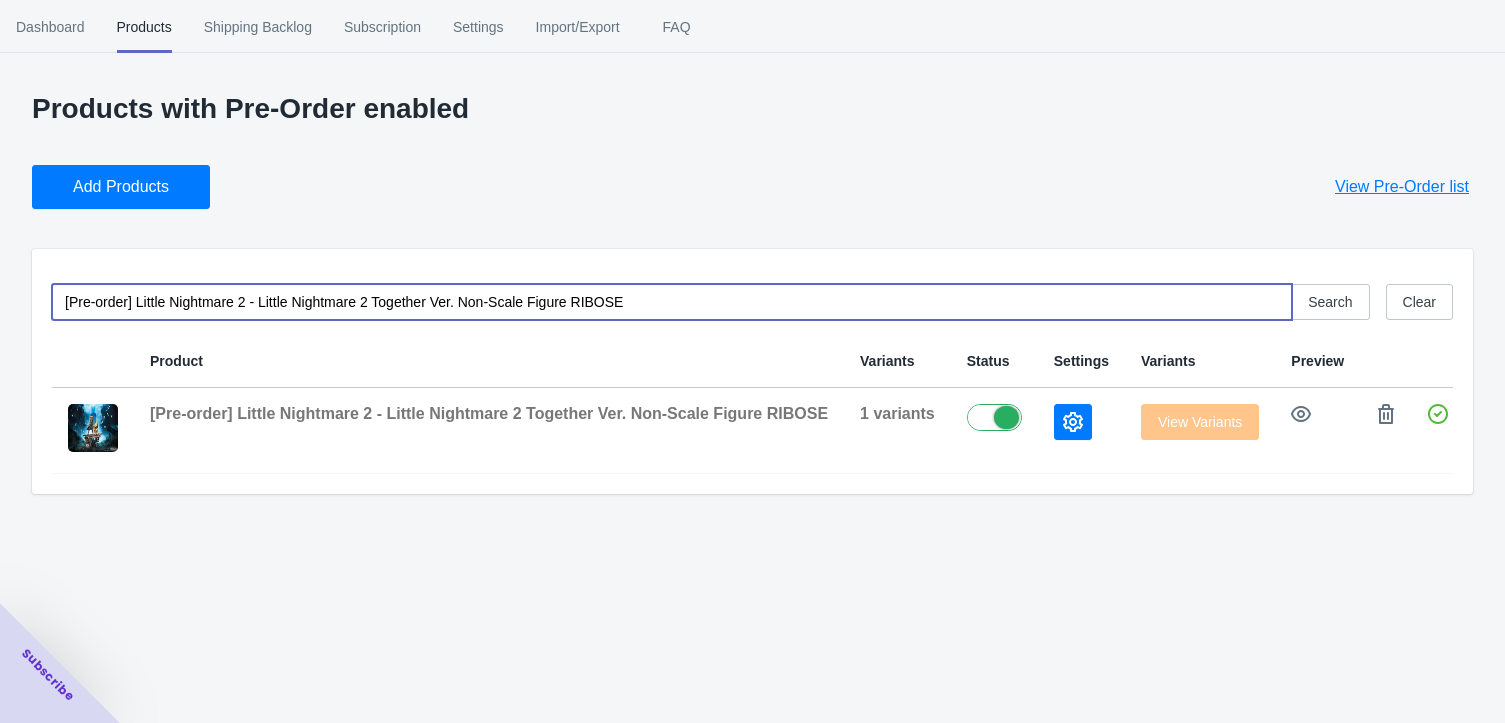 click on "[Pre-order] Little Nightmare 2 - Little Nightmare 2 Together Ver. Non-Scale Figure RIBOSE" at bounding box center (672, 302) 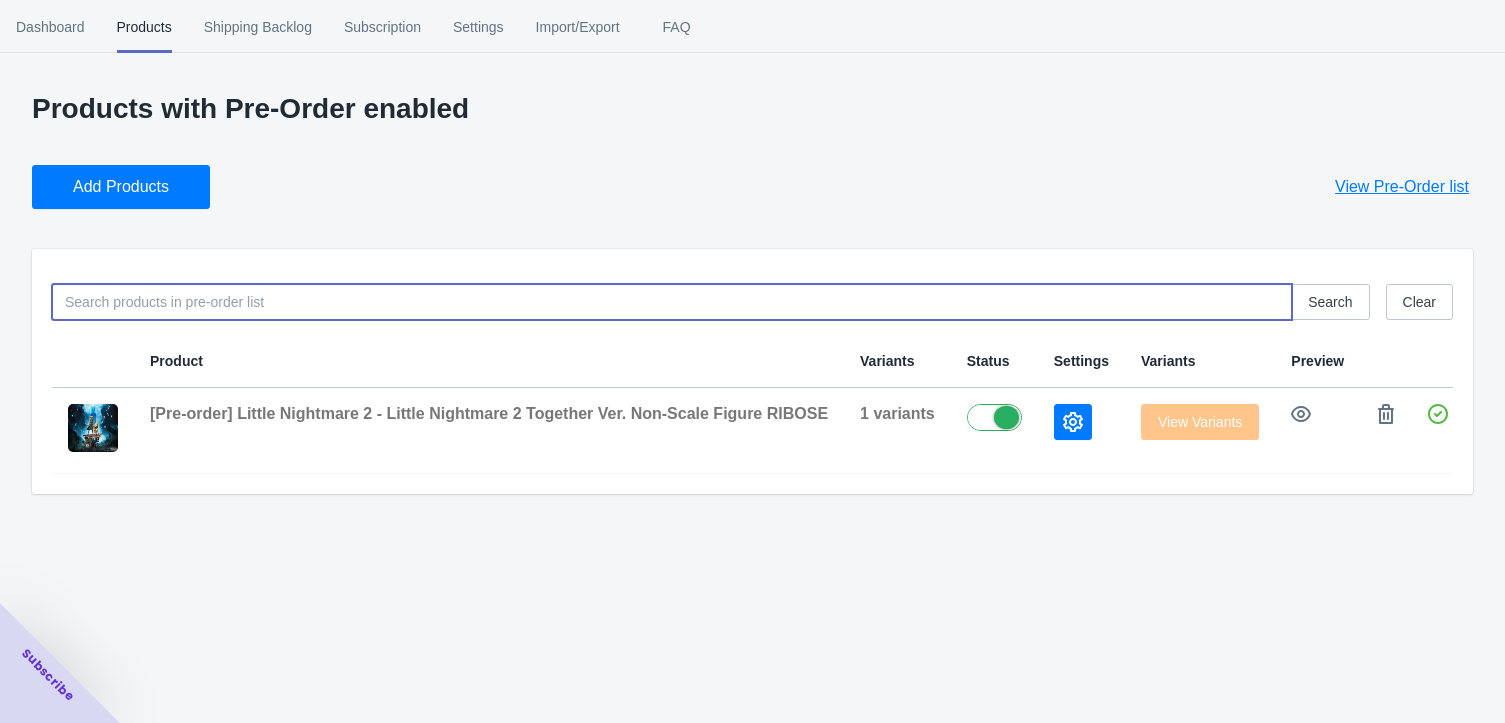 type 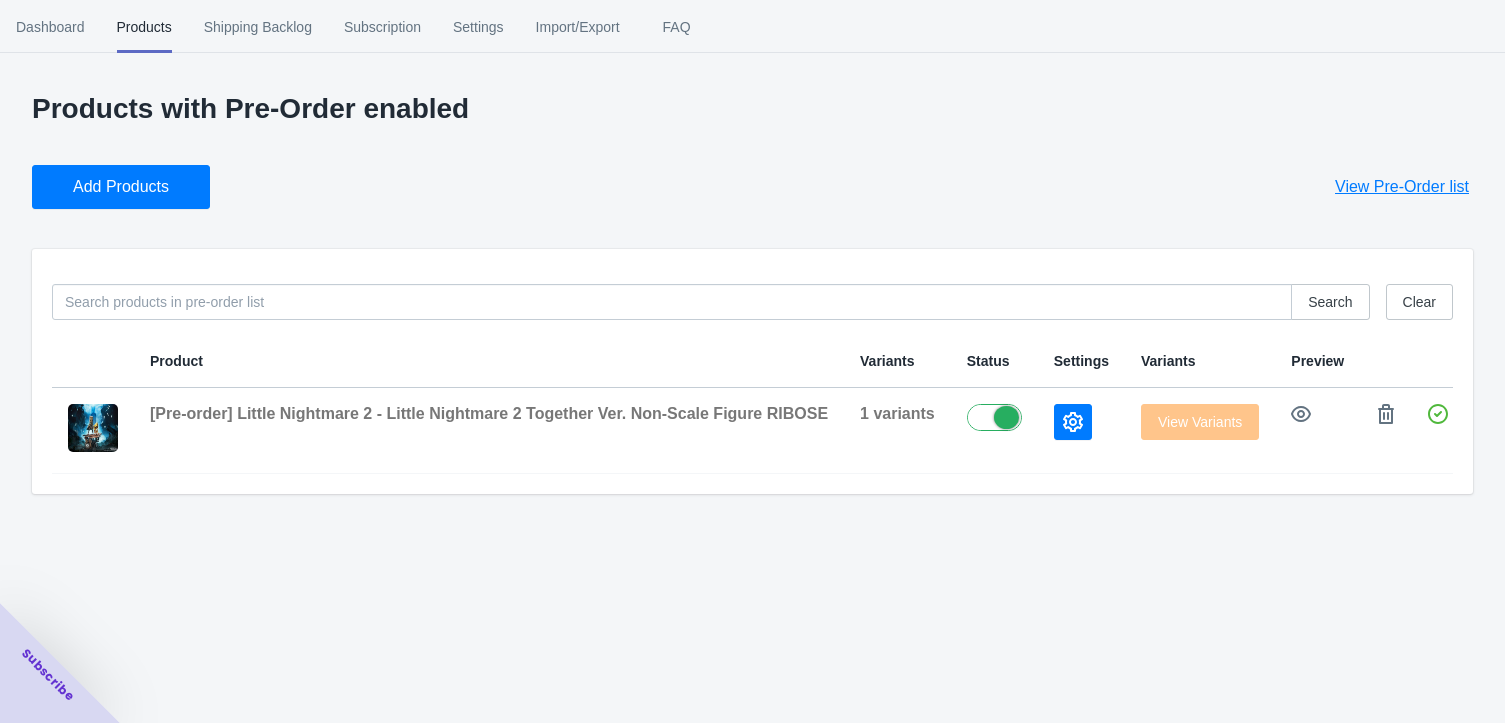 click on "Dashboard  Products Shipping Backlog Subscription Settings Import/Export FAQ Dashboard  Products Shipping Backlog Subscription Settings Import/Export FAQ Products with Pre-Order enabled Add Products View Pre-Order list Search Clear Product Variants Status Settings Variants Preview [Pre-order] Little Nightmare 2 - Little Nightmare 2 Together Ver. Non-Scale Figure RIBOSE 1 variants View Variants" at bounding box center (752, 361) 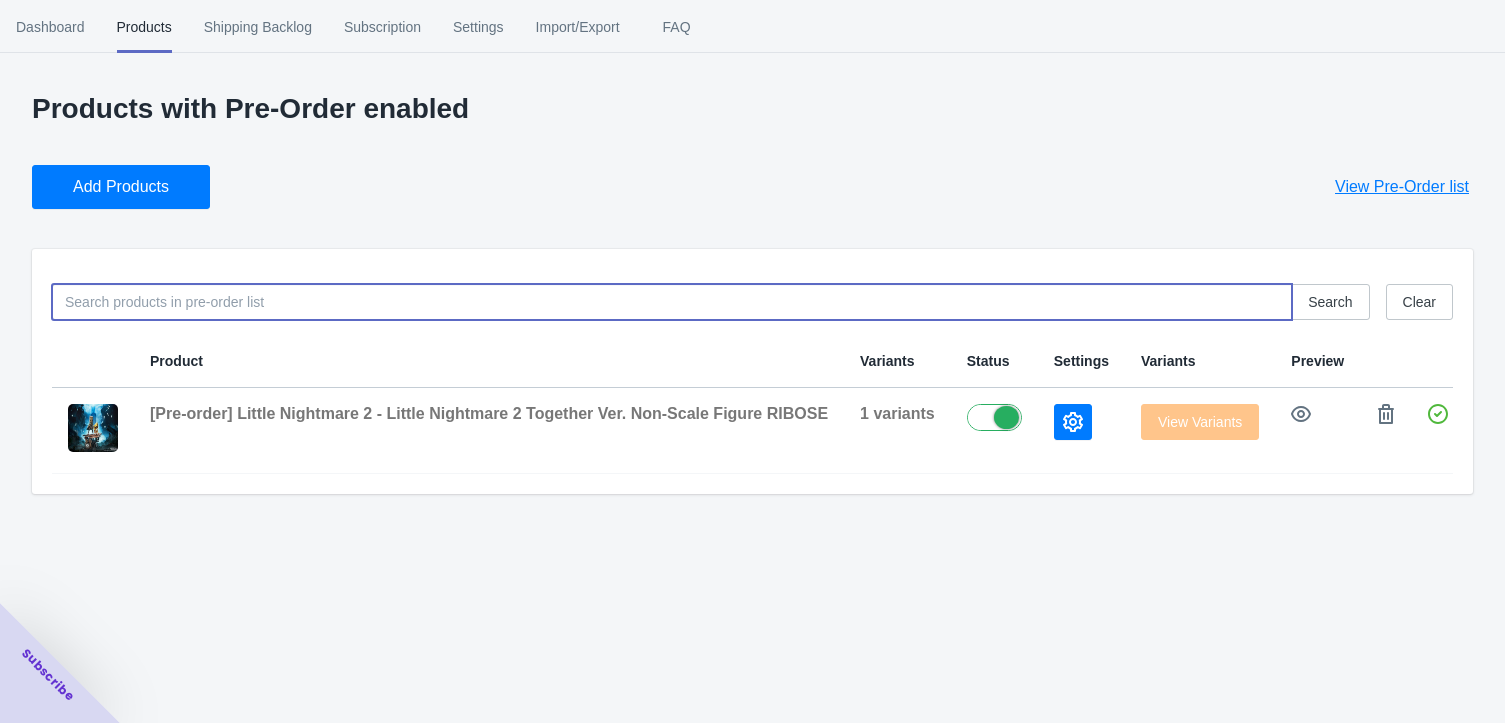 click at bounding box center (672, 302) 